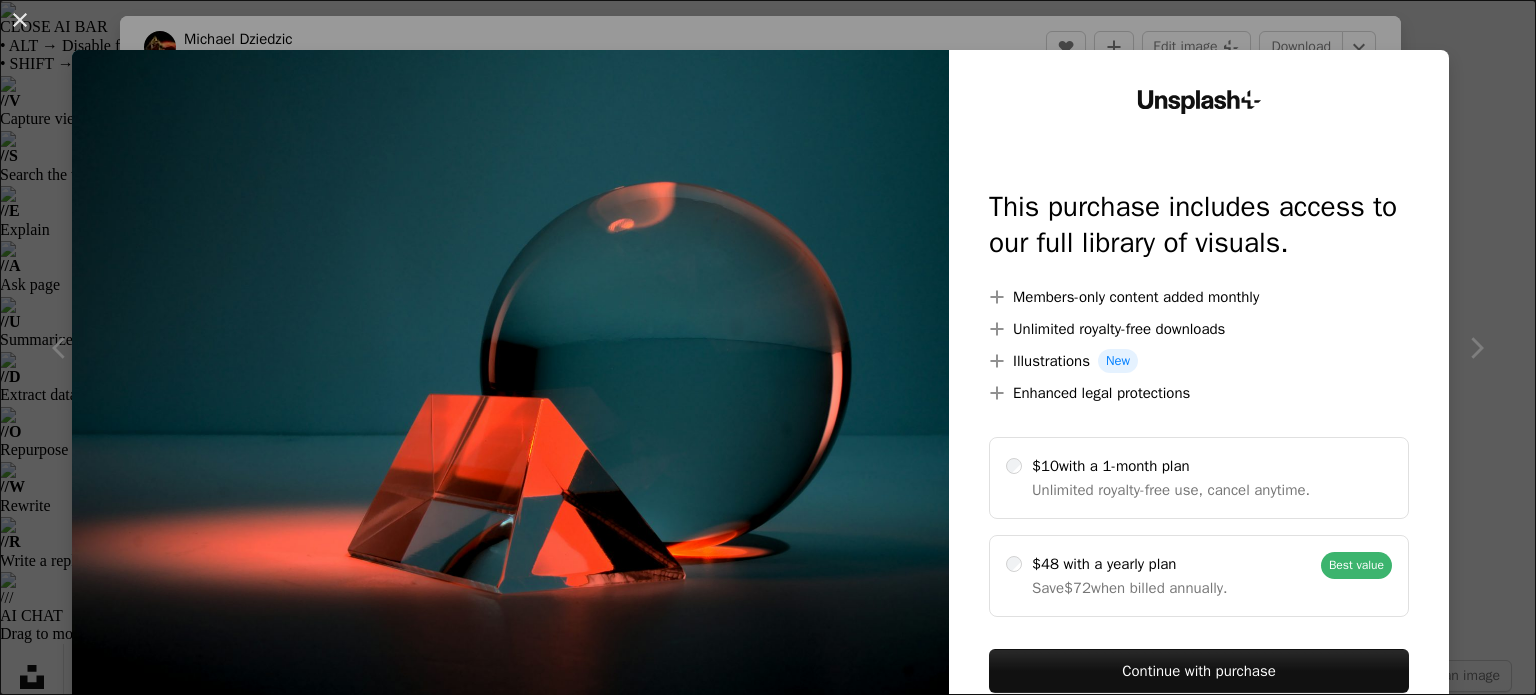 scroll, scrollTop: 1252, scrollLeft: 0, axis: vertical 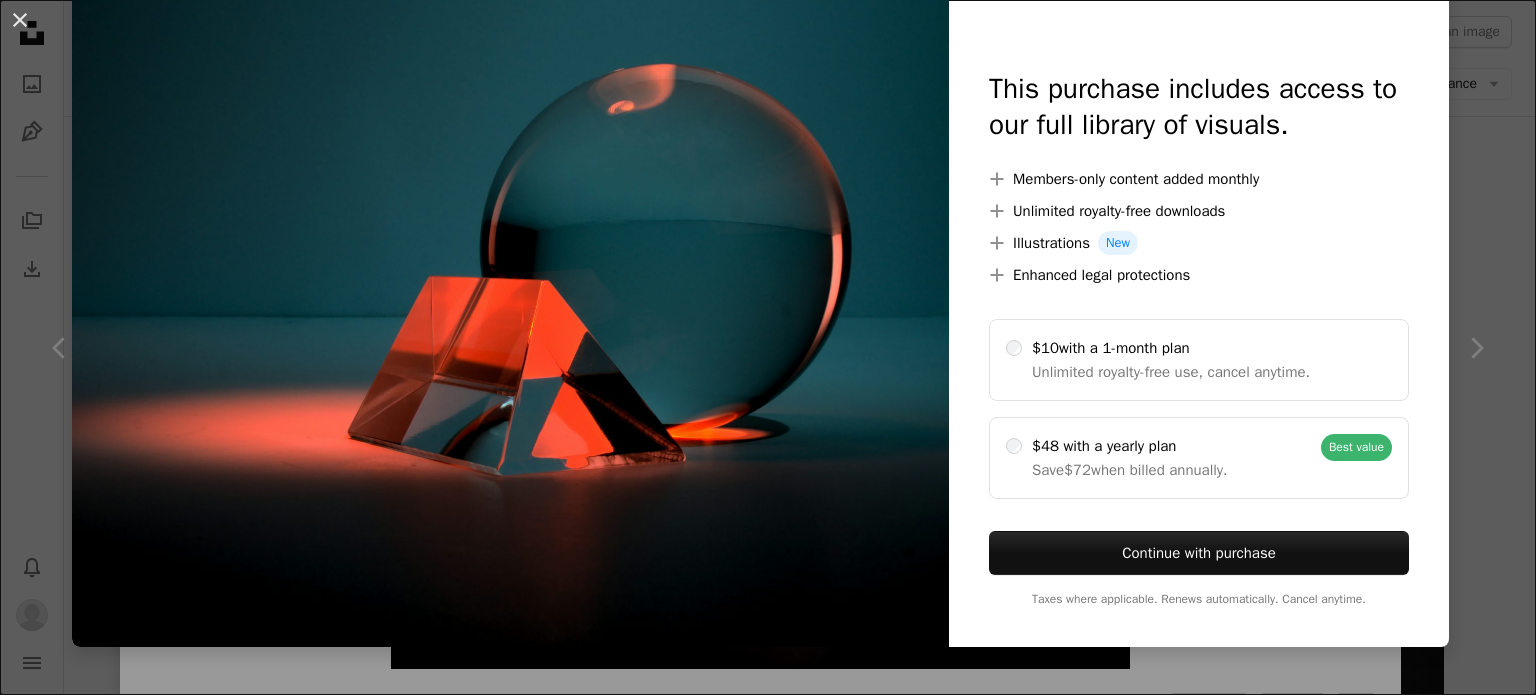 click at bounding box center (510, 289) 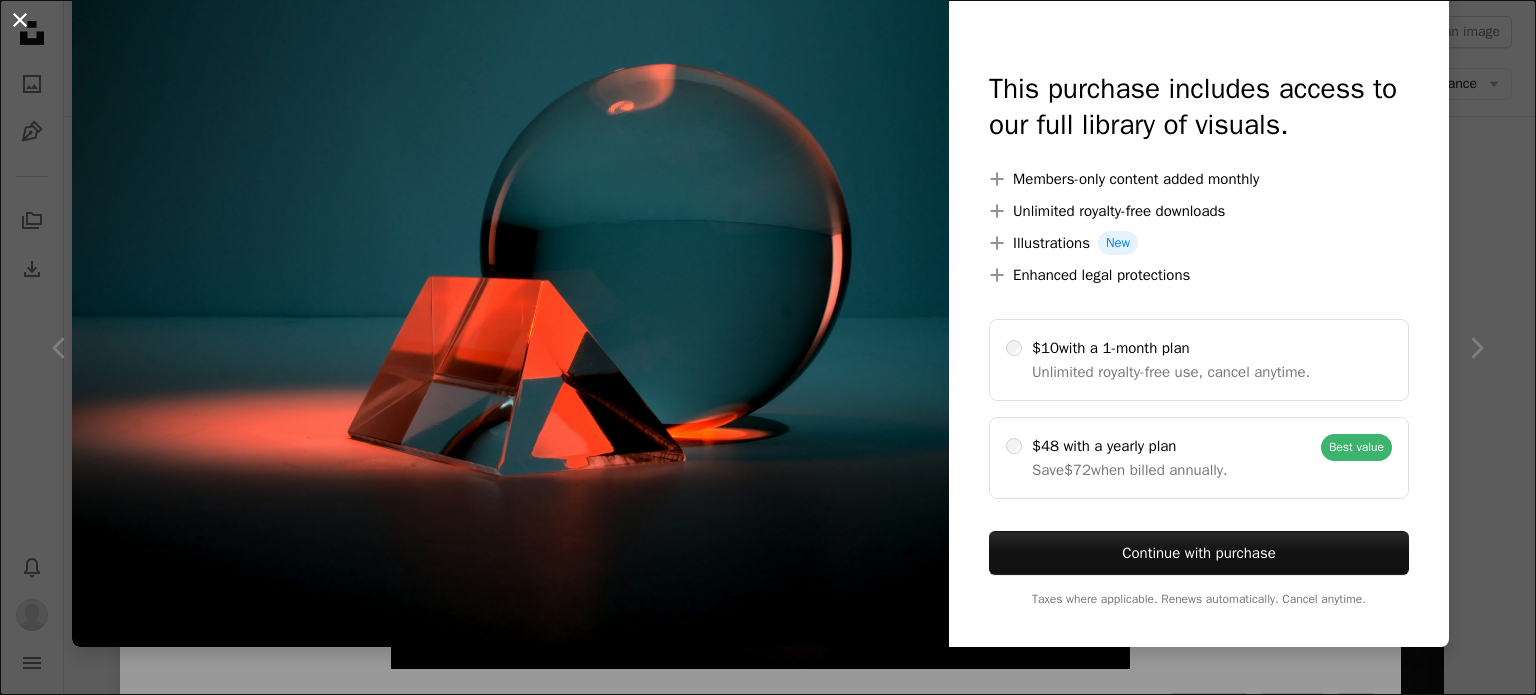 click on "An X shape" at bounding box center (20, 20) 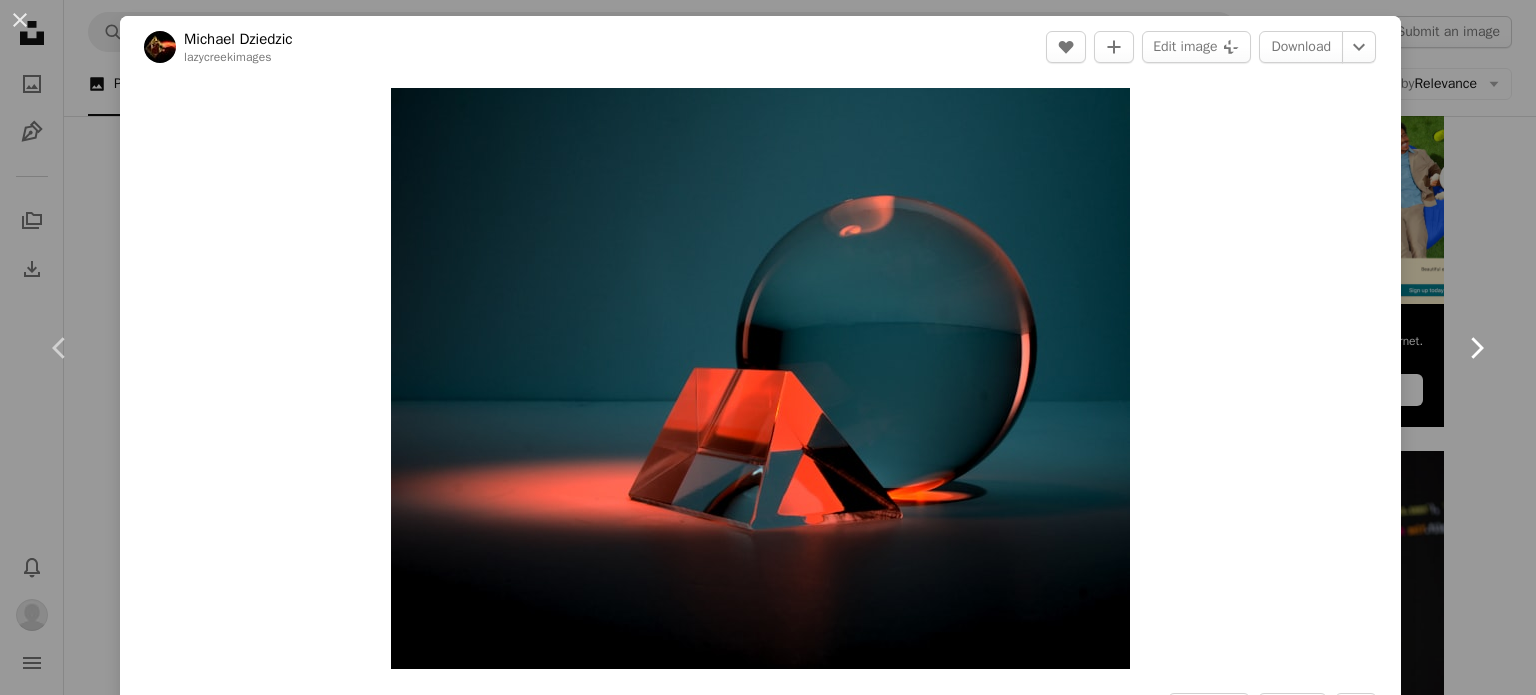 click on "Chevron right" at bounding box center (1476, 348) 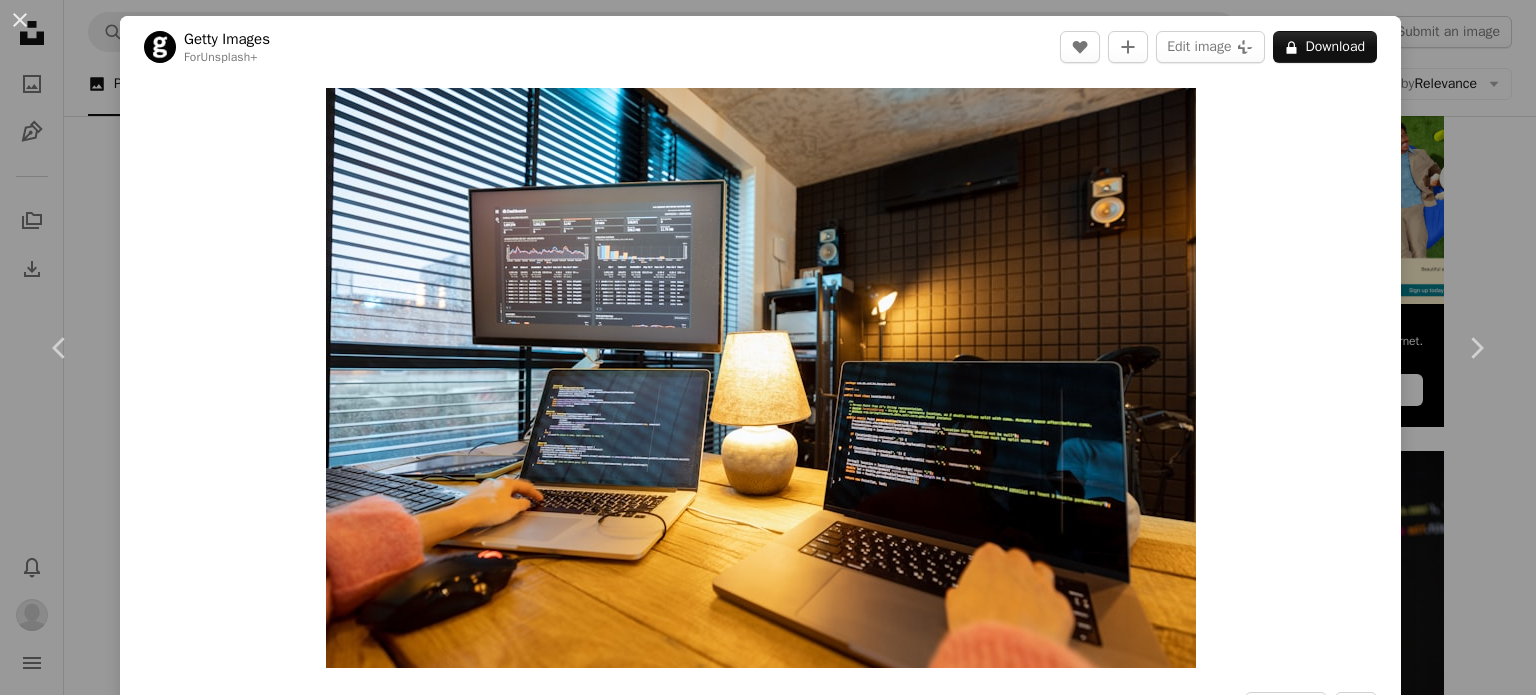 click on "Zoom in" at bounding box center [760, 378] 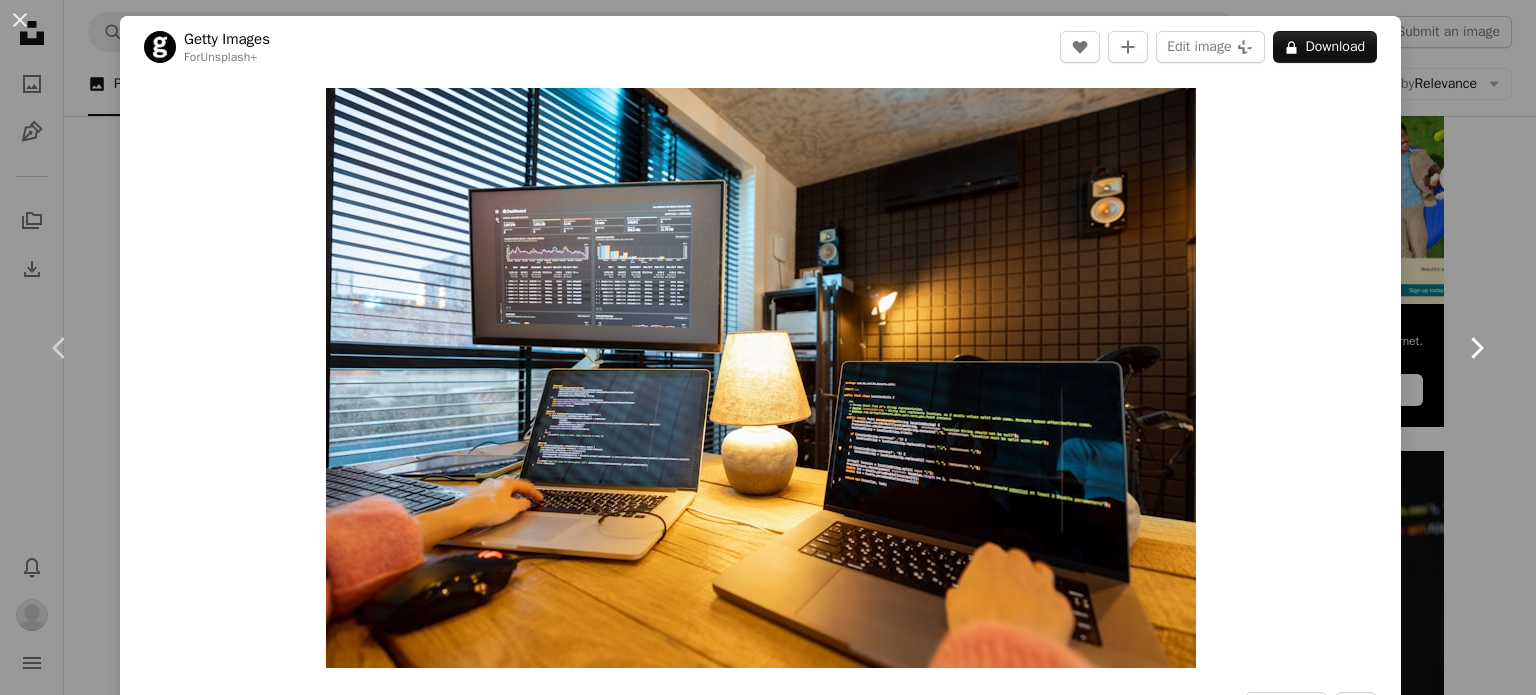 click on "Chevron right" 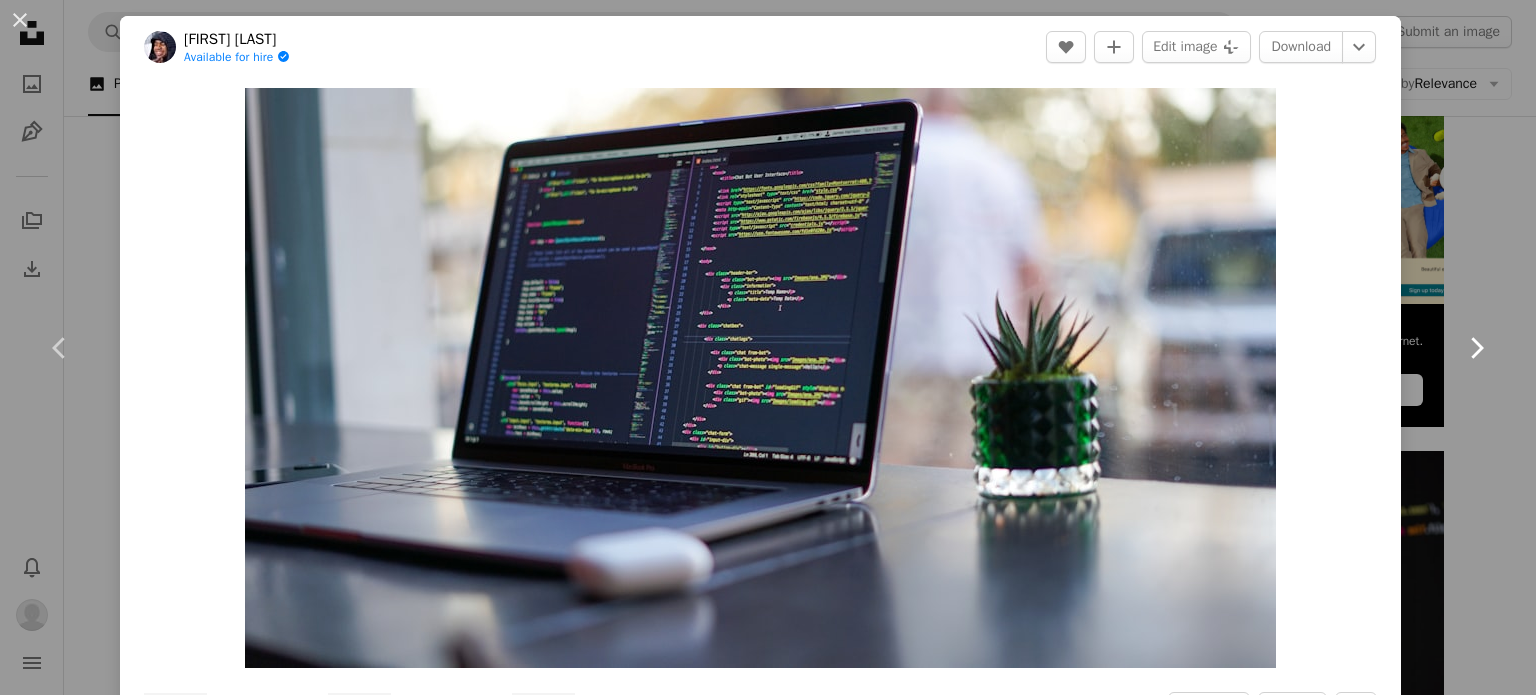 click on "Chevron right" 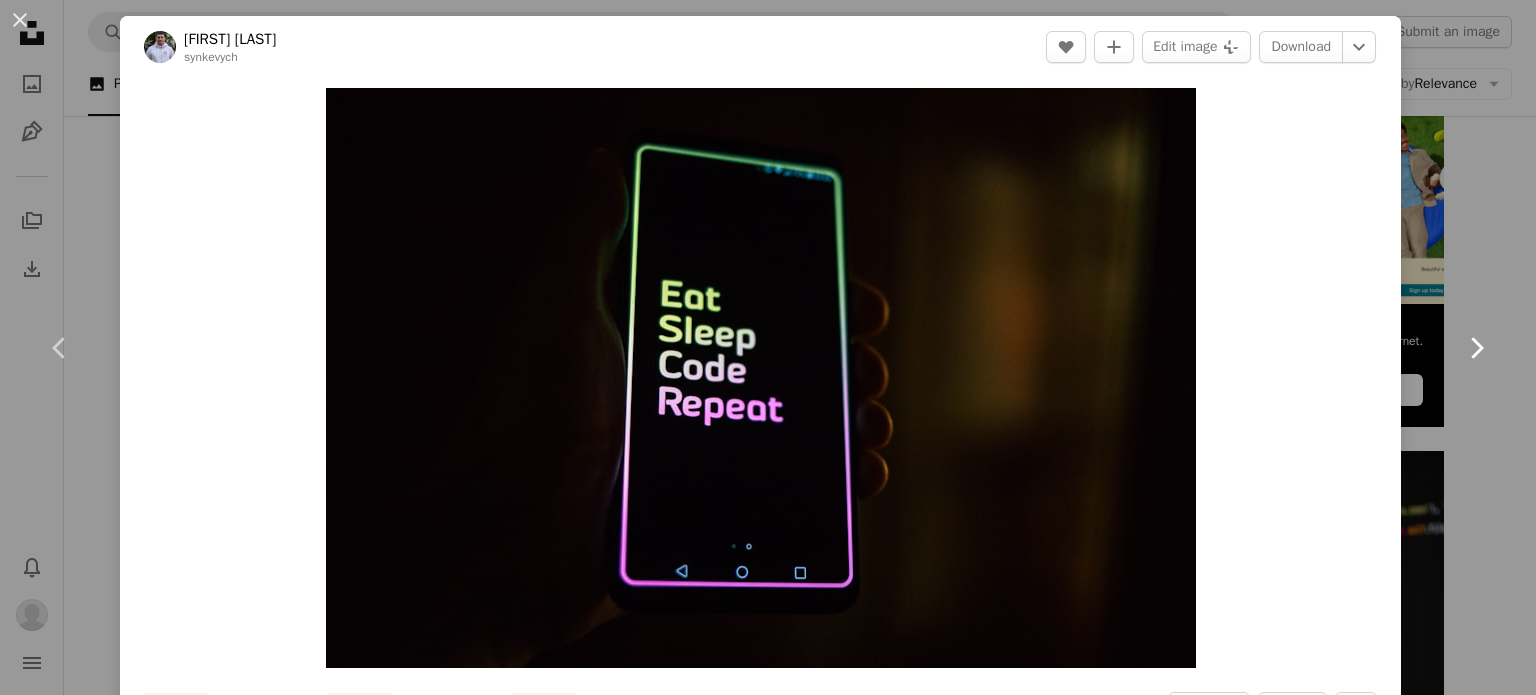 click on "Chevron right" 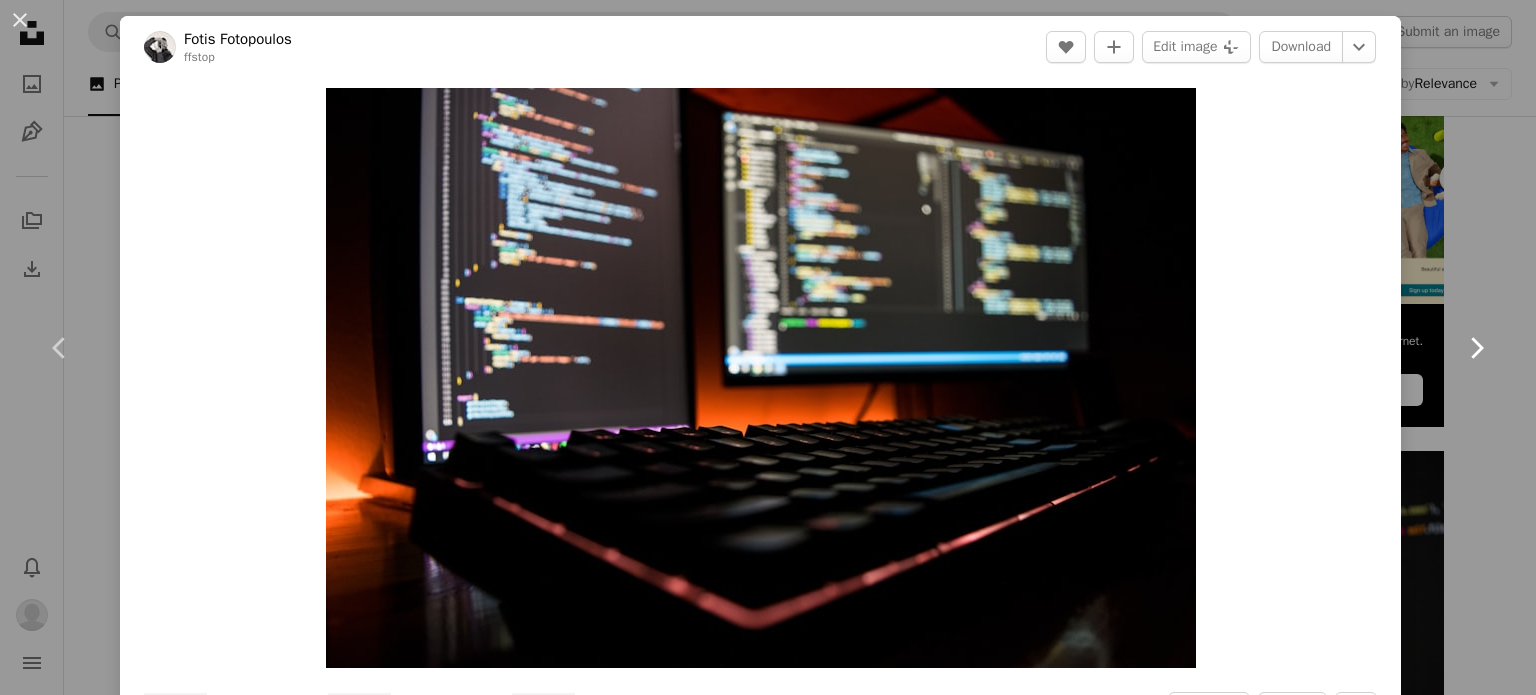 click on "Chevron right" 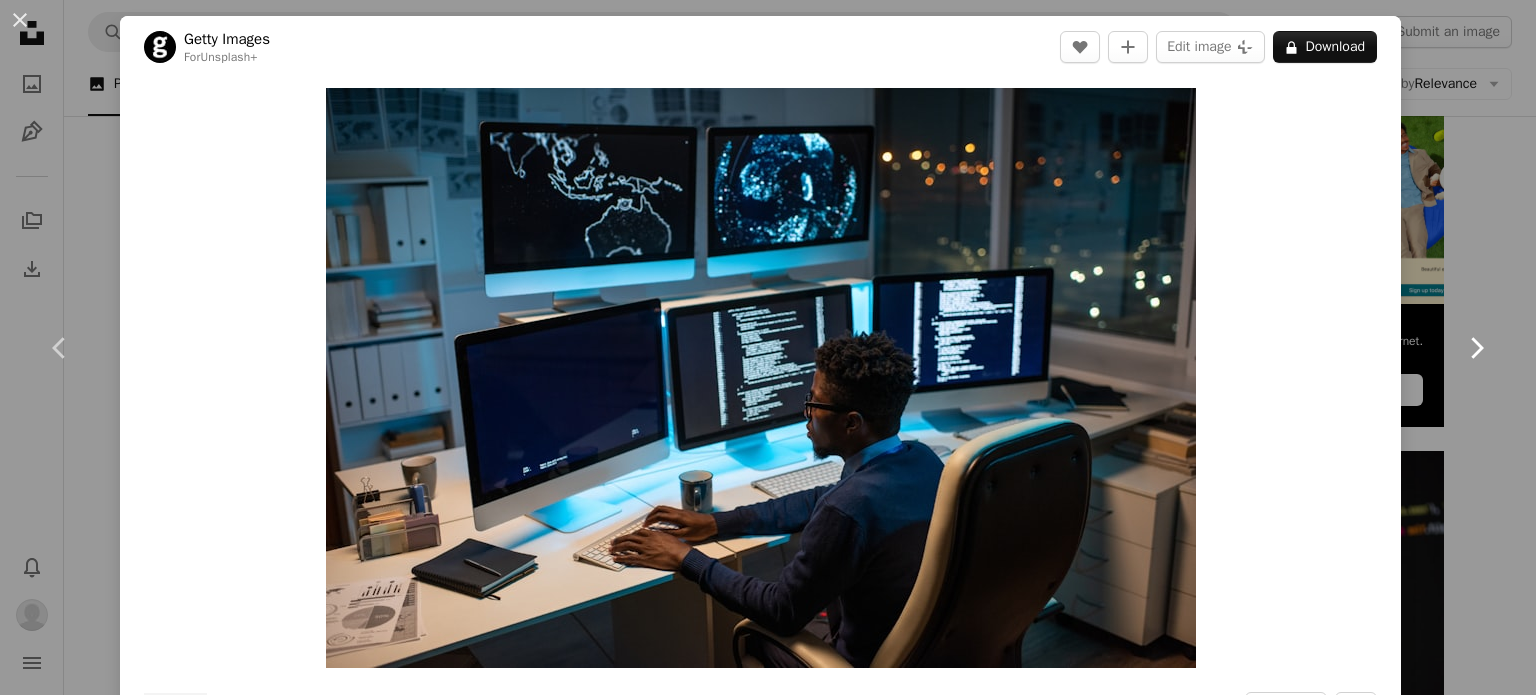 click on "Chevron right" 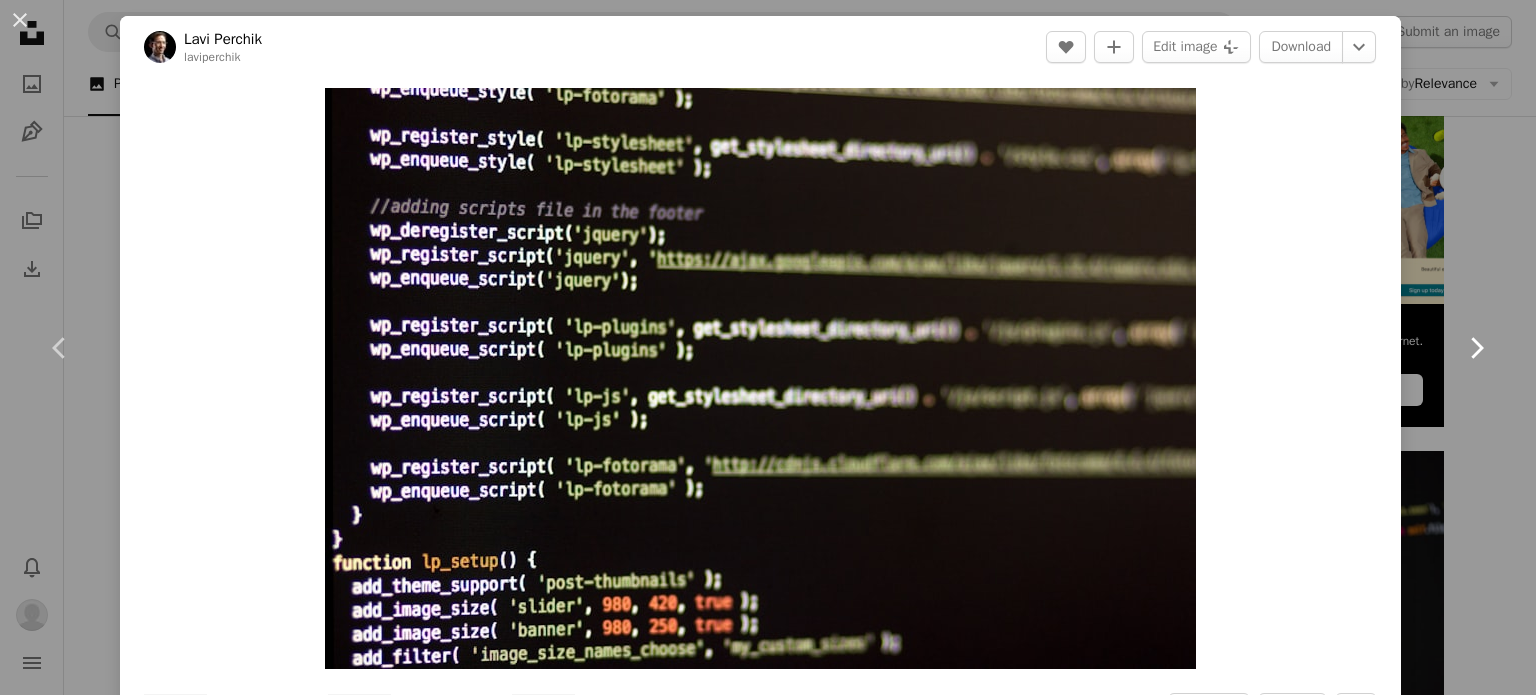 click on "Chevron right" 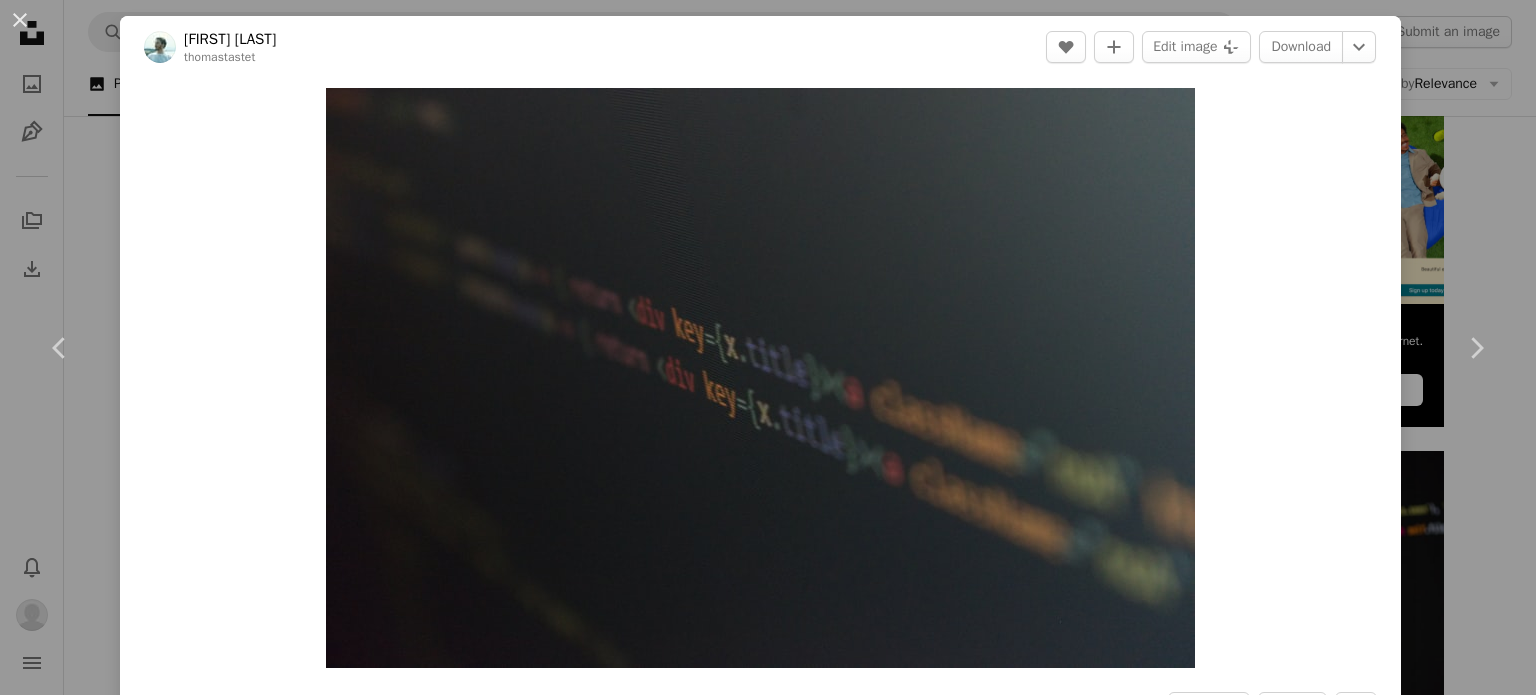 click on "A laptop with a keyboard photo – Free Image on Unsplash" at bounding box center (768, 347) 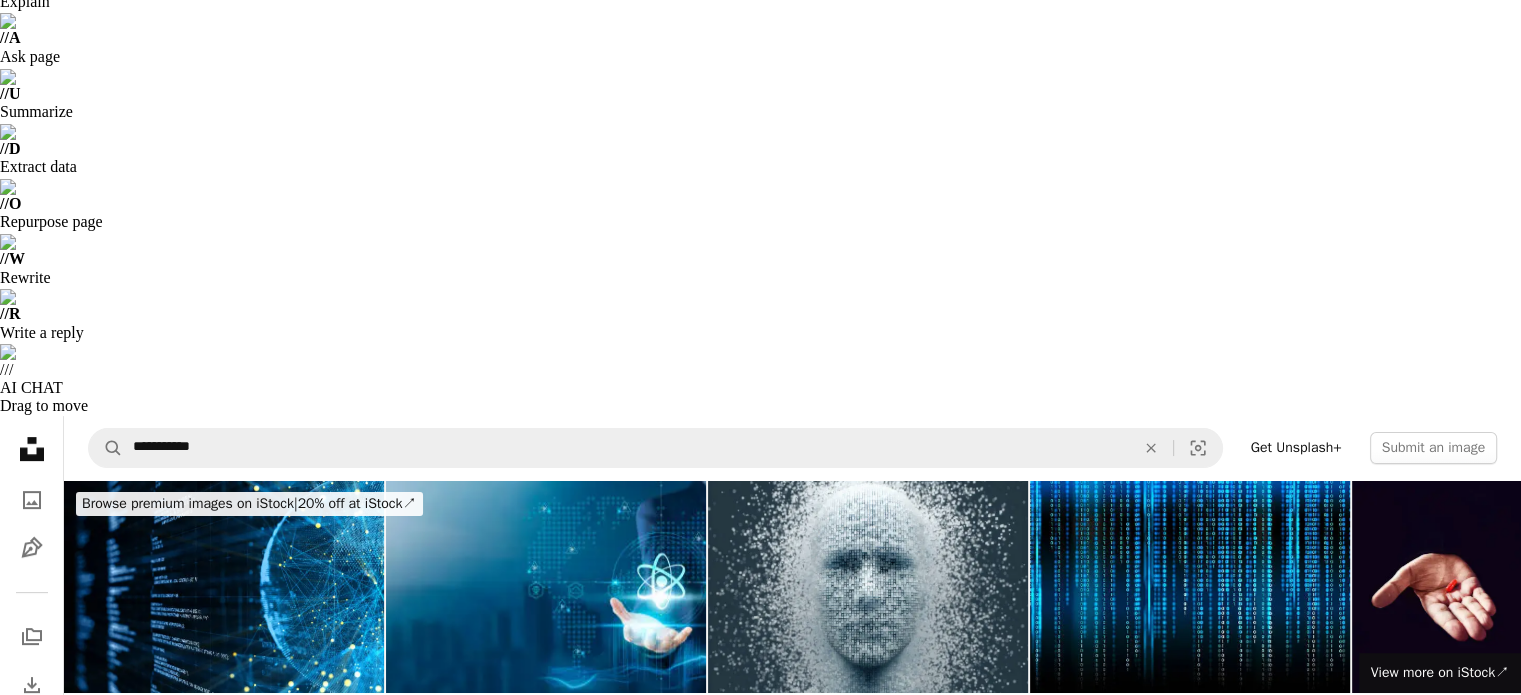 scroll, scrollTop: 0, scrollLeft: 0, axis: both 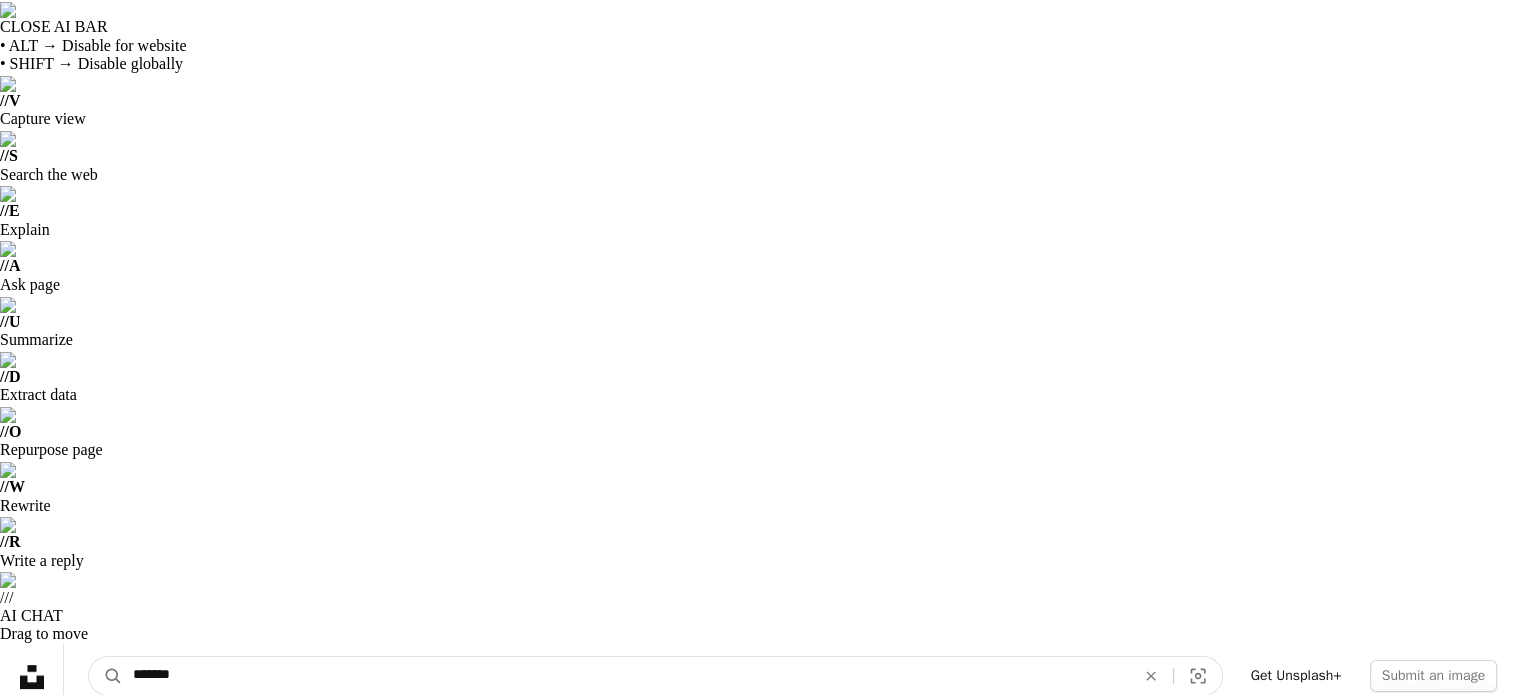click on "*******" at bounding box center [626, 676] 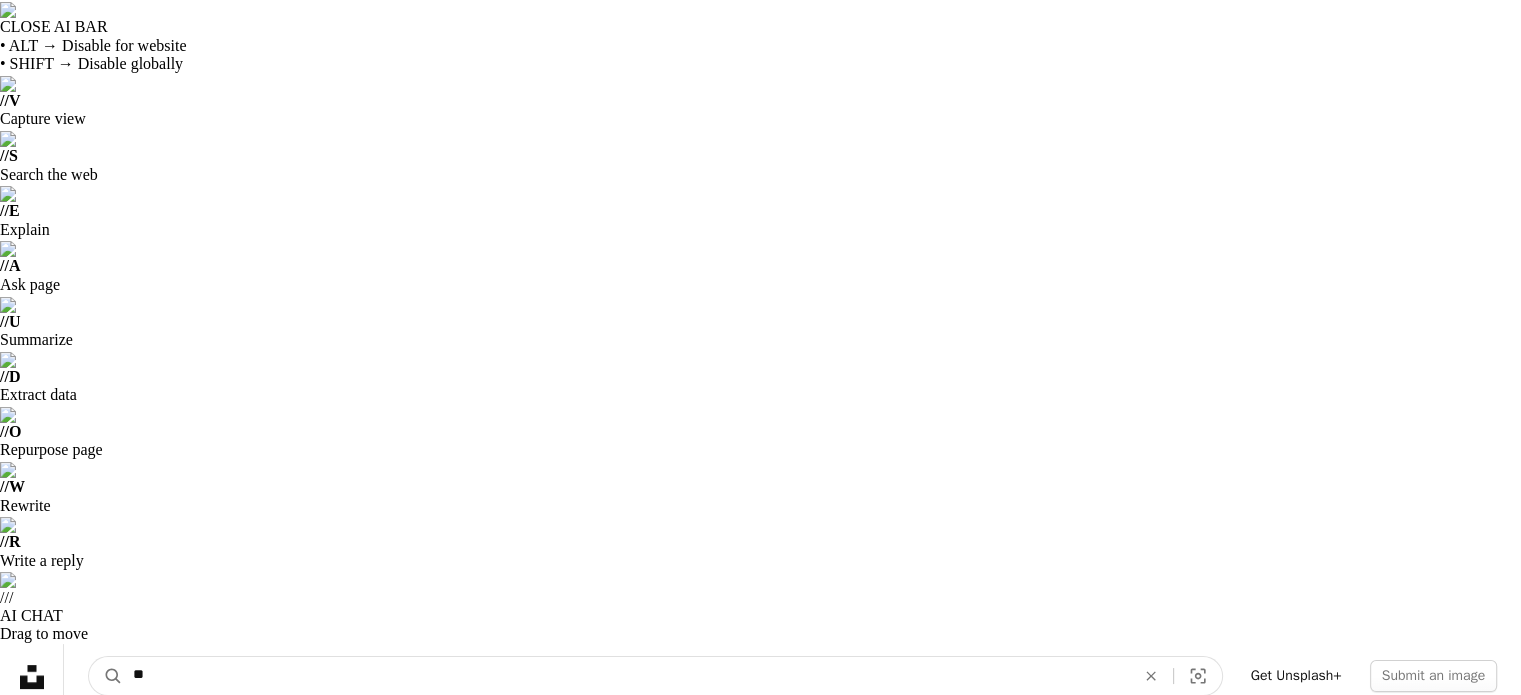 type on "*" 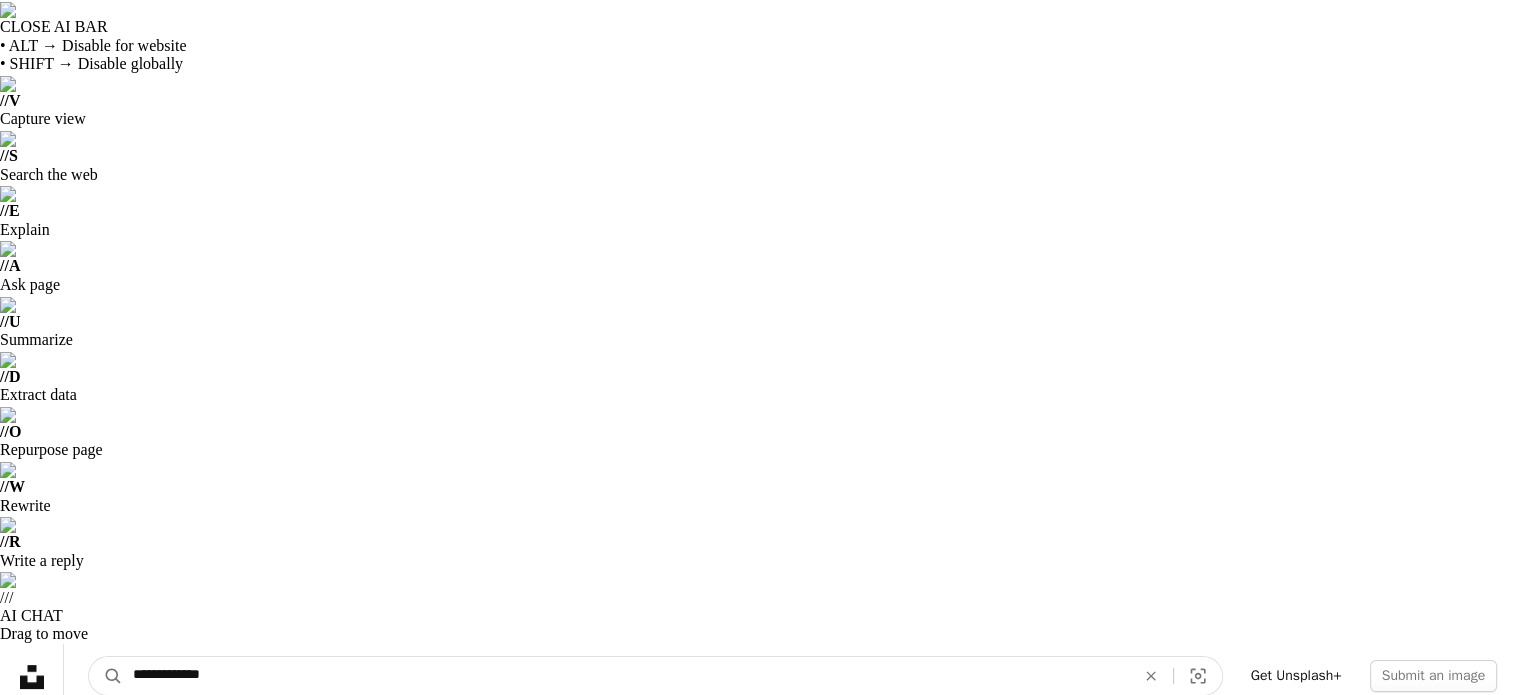 type on "**********" 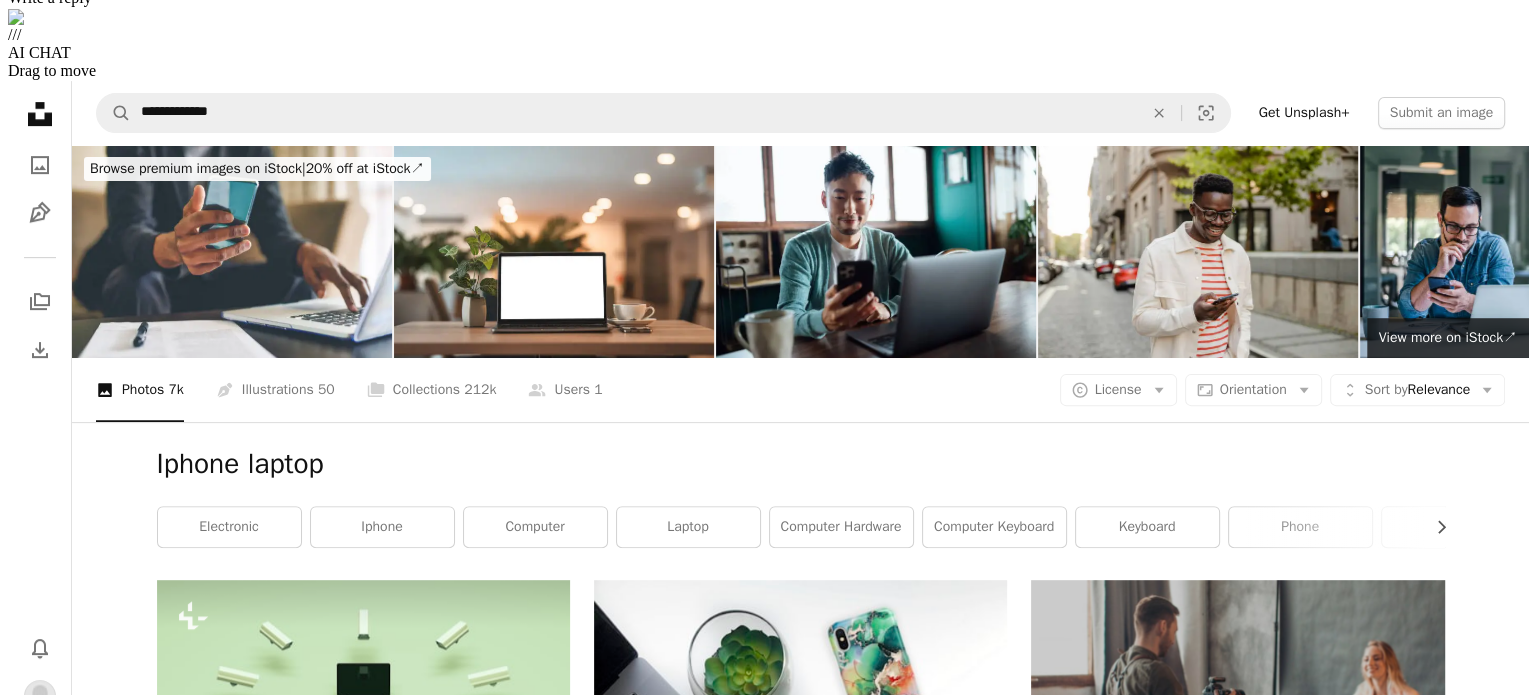 scroll, scrollTop: 564, scrollLeft: 0, axis: vertical 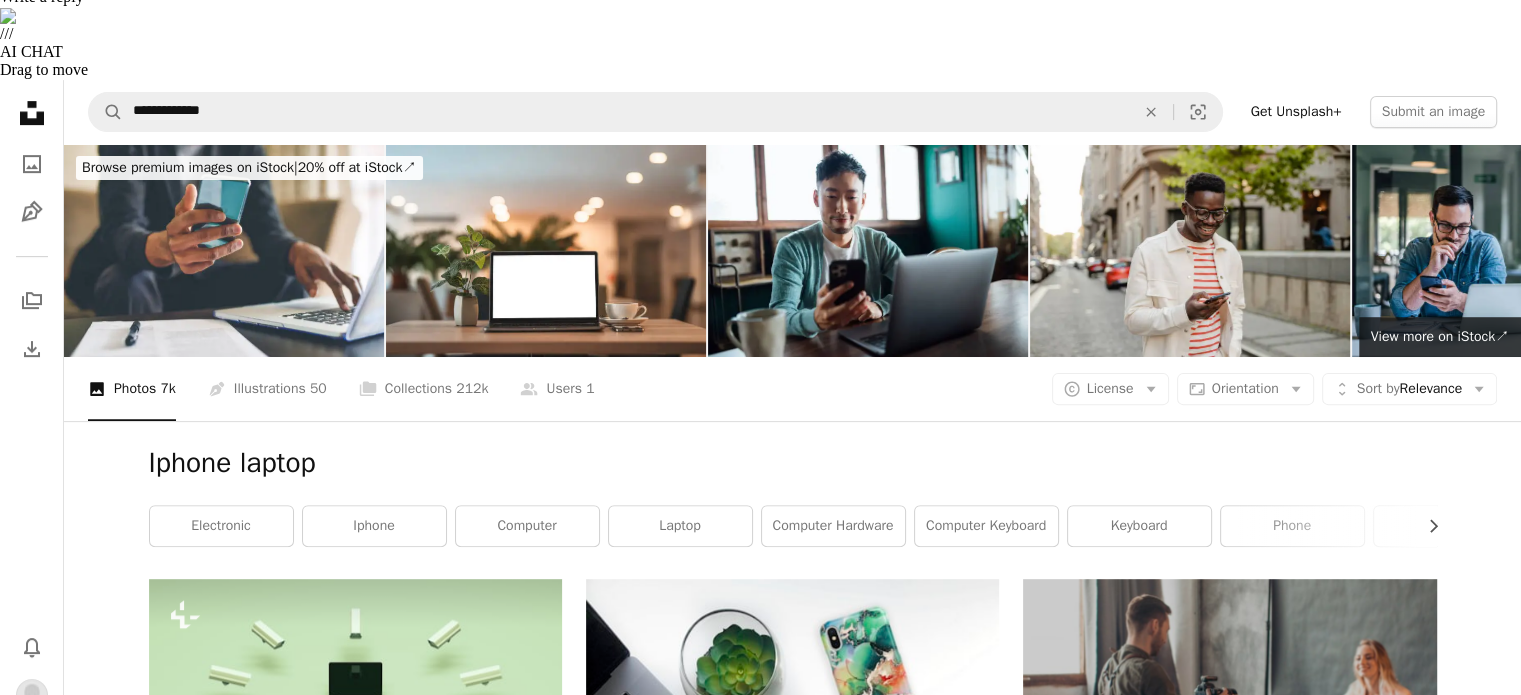 click at bounding box center [355, 1145] 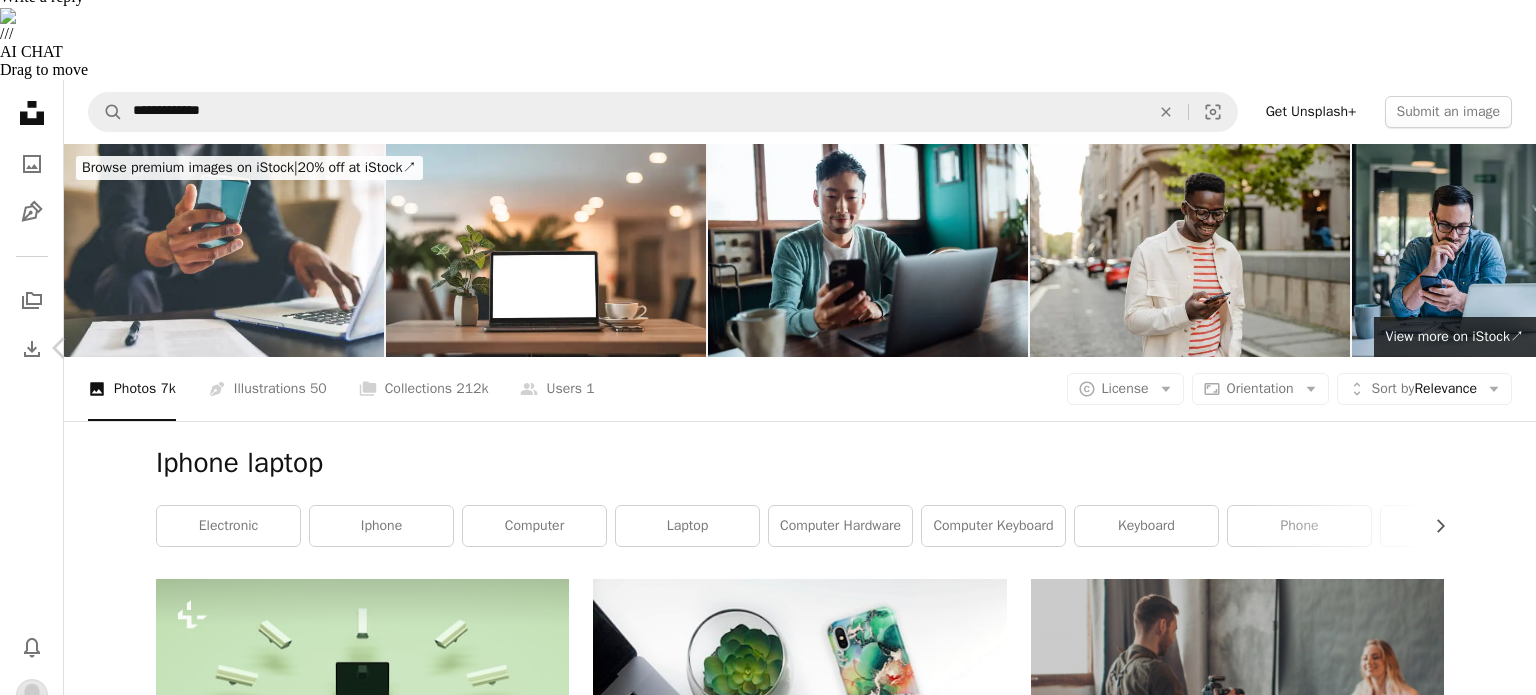 scroll, scrollTop: 1378, scrollLeft: 0, axis: vertical 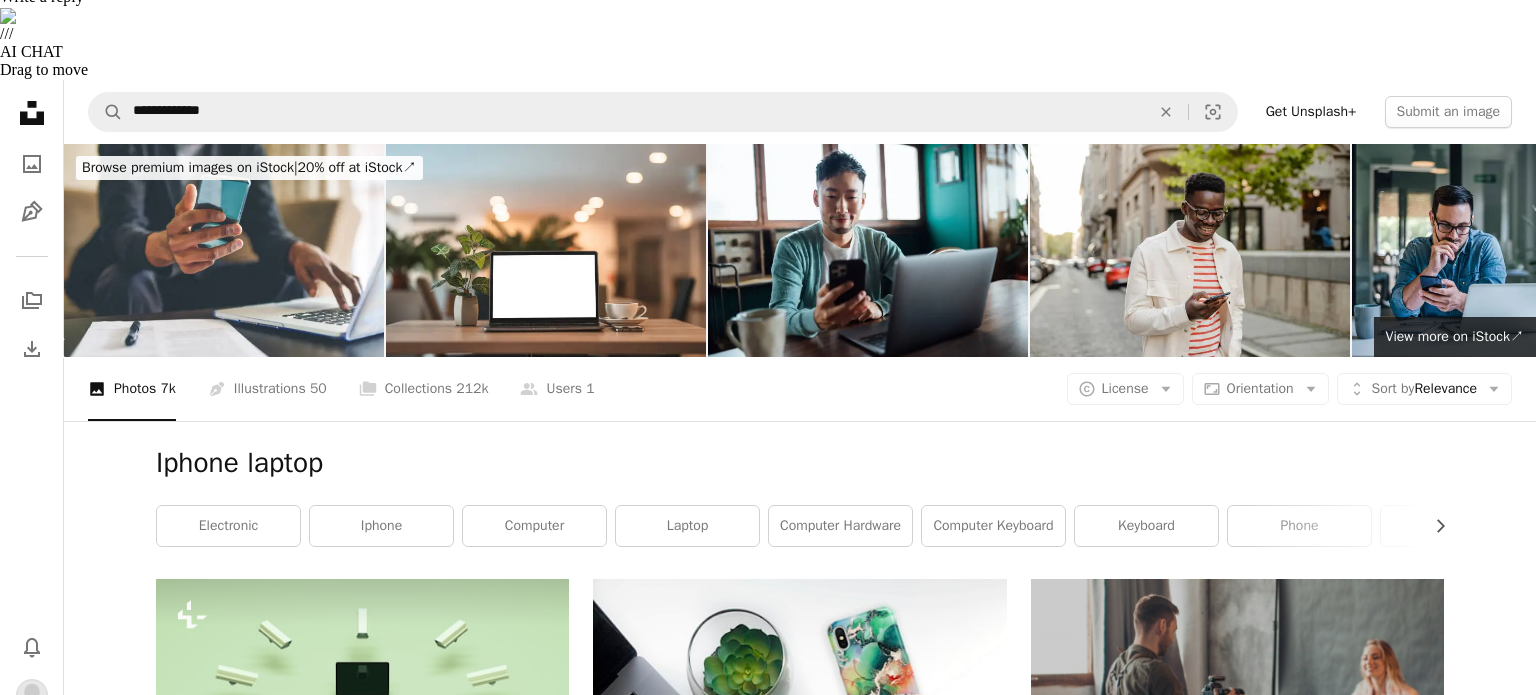 click on "Chevron left" 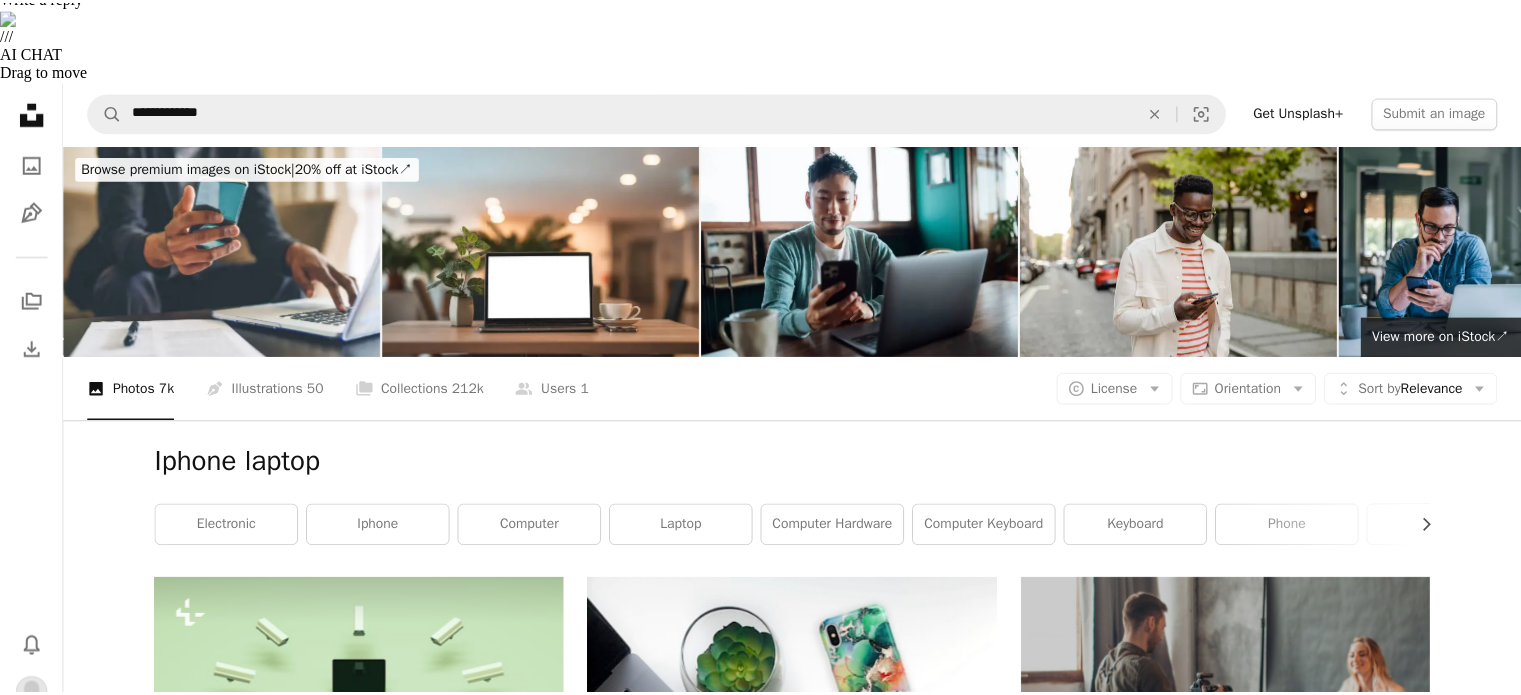scroll, scrollTop: 0, scrollLeft: 0, axis: both 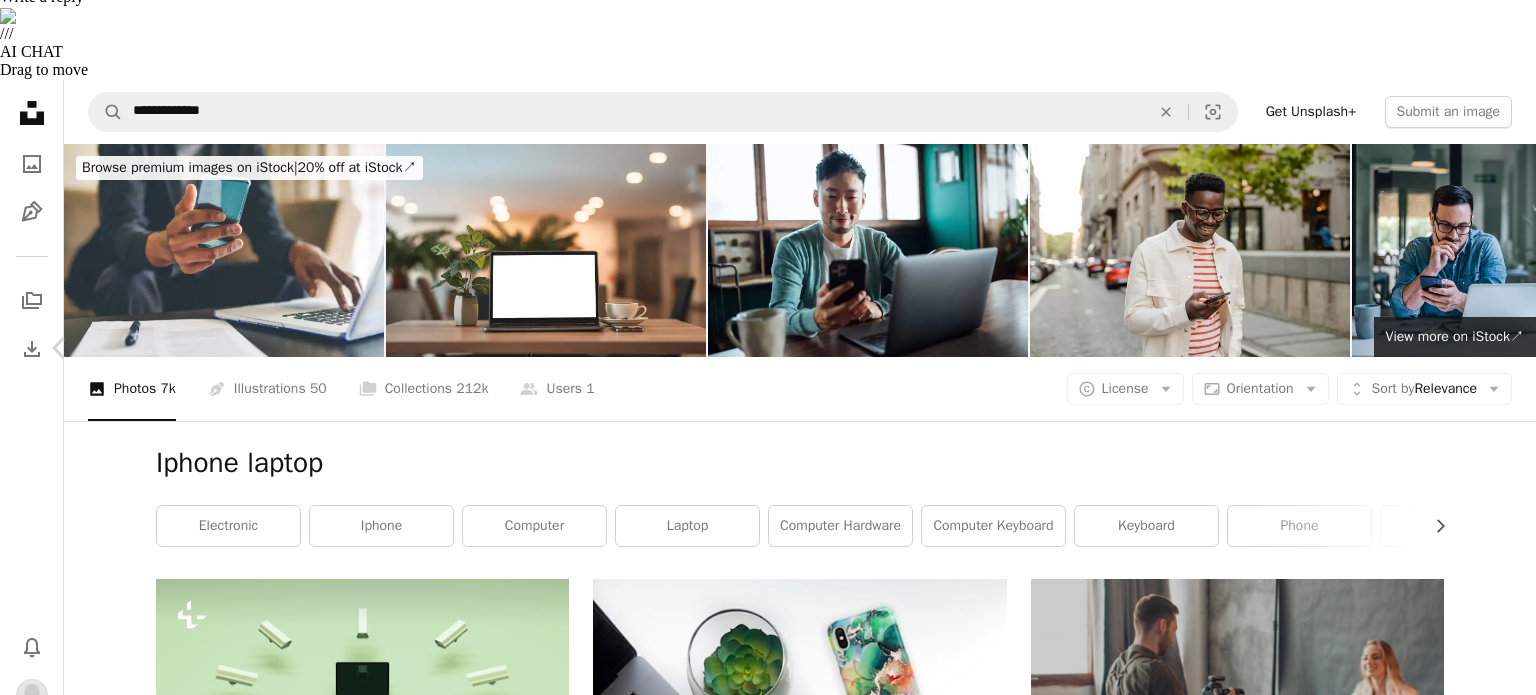 click on "A laptop with a keyboard photo – Free Dark Image on Unsplash" at bounding box center [768, 5189] 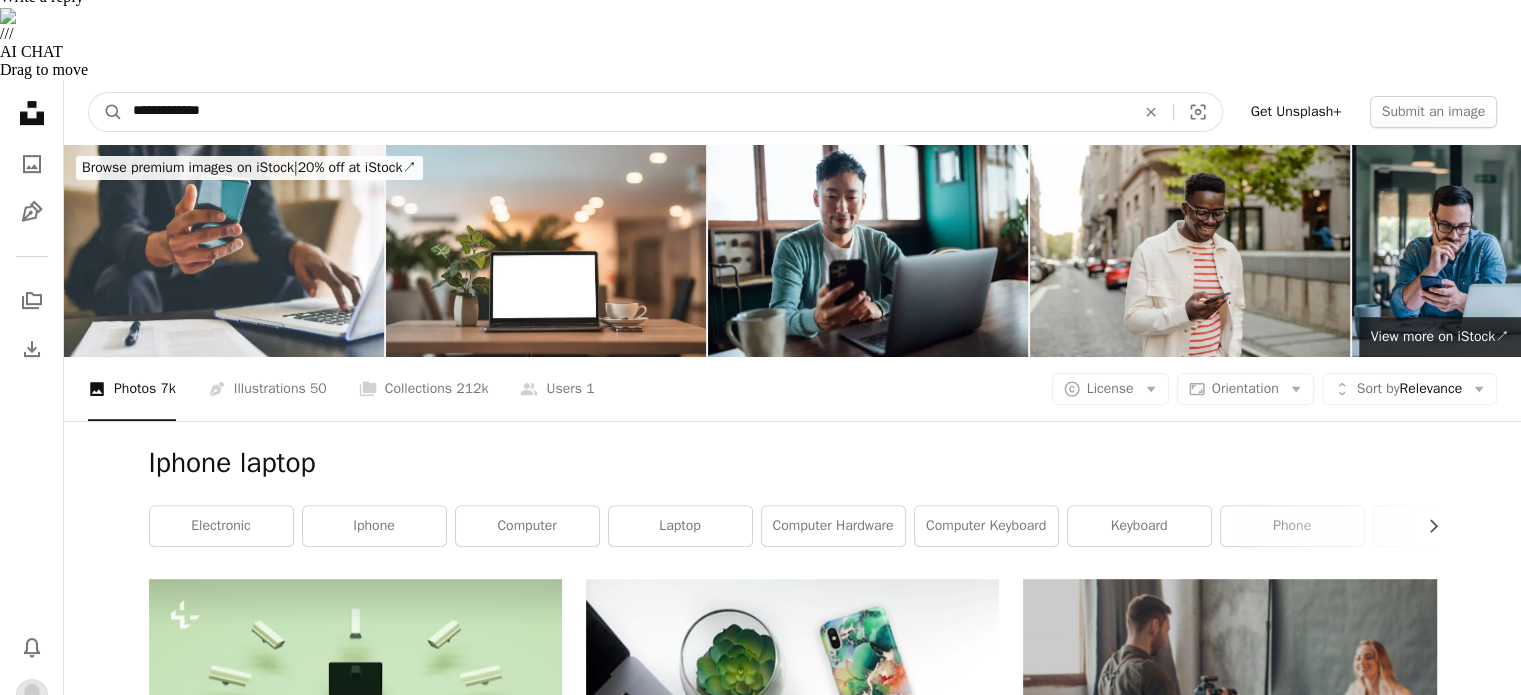 scroll, scrollTop: 548, scrollLeft: 0, axis: vertical 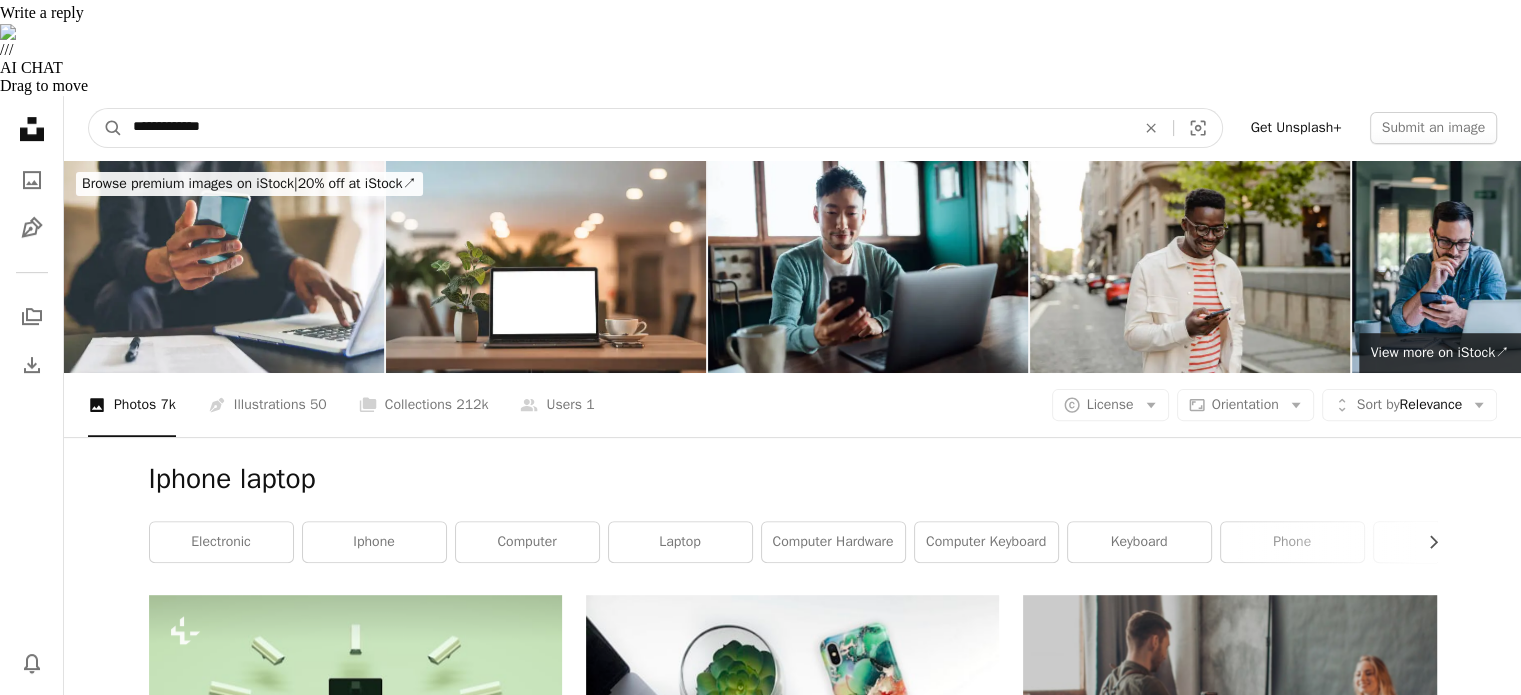 drag, startPoint x: 338, startPoint y: 39, endPoint x: 70, endPoint y: 26, distance: 268.31512 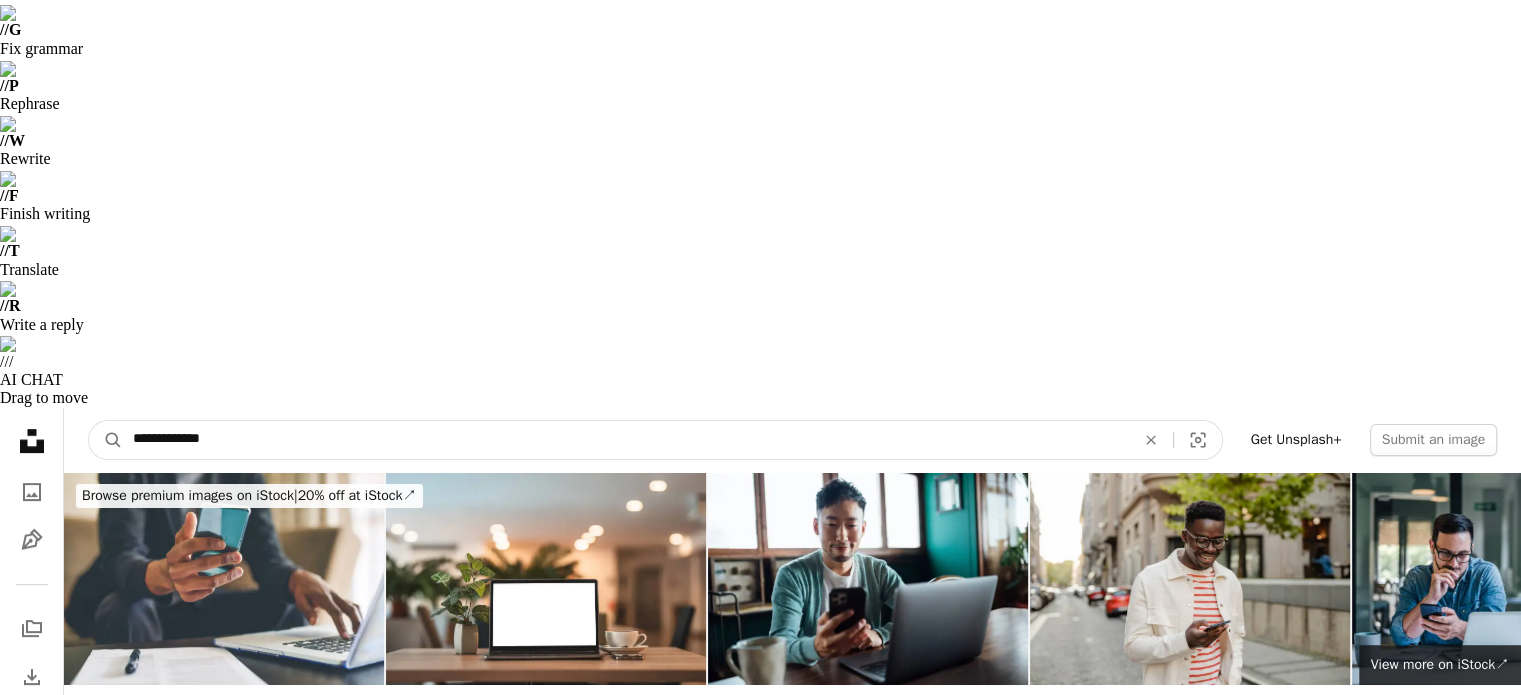 scroll, scrollTop: 228, scrollLeft: 0, axis: vertical 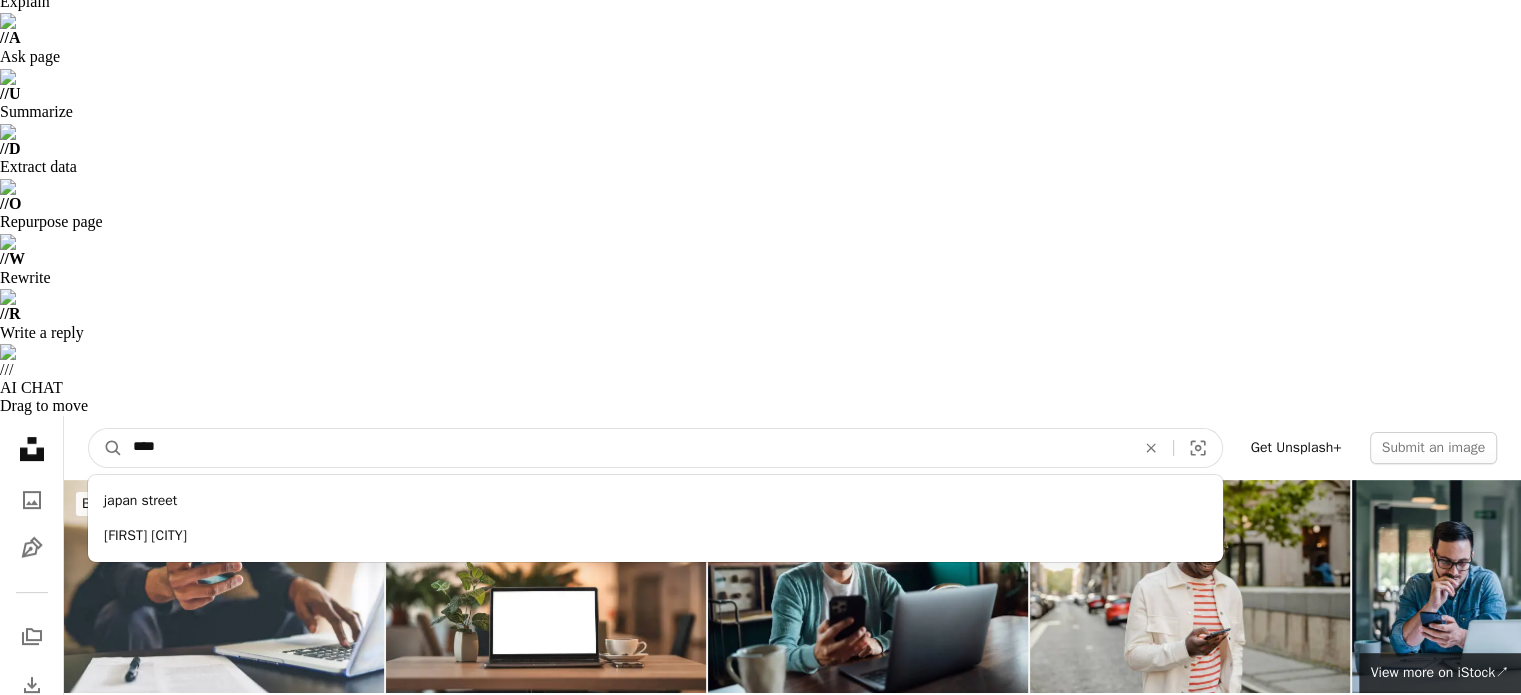 type on "****" 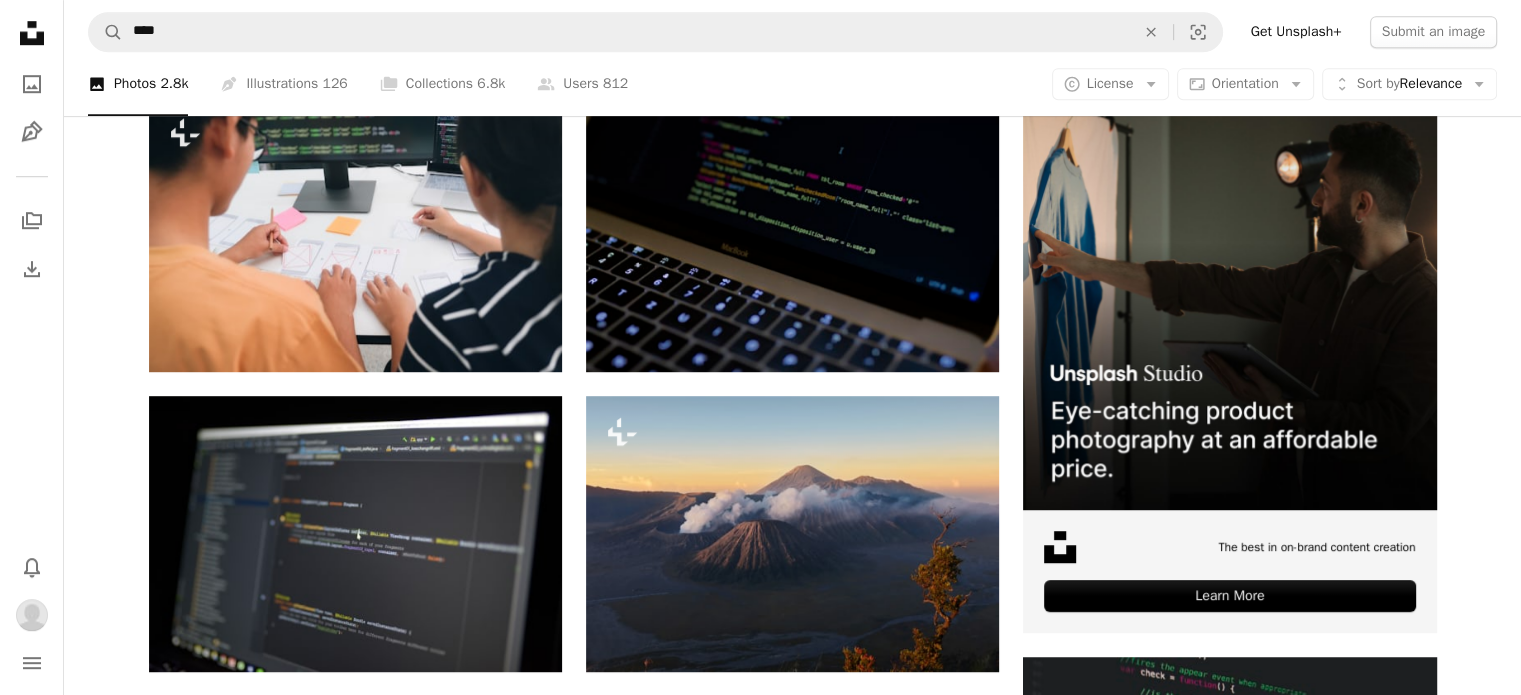 scroll, scrollTop: 1050, scrollLeft: 0, axis: vertical 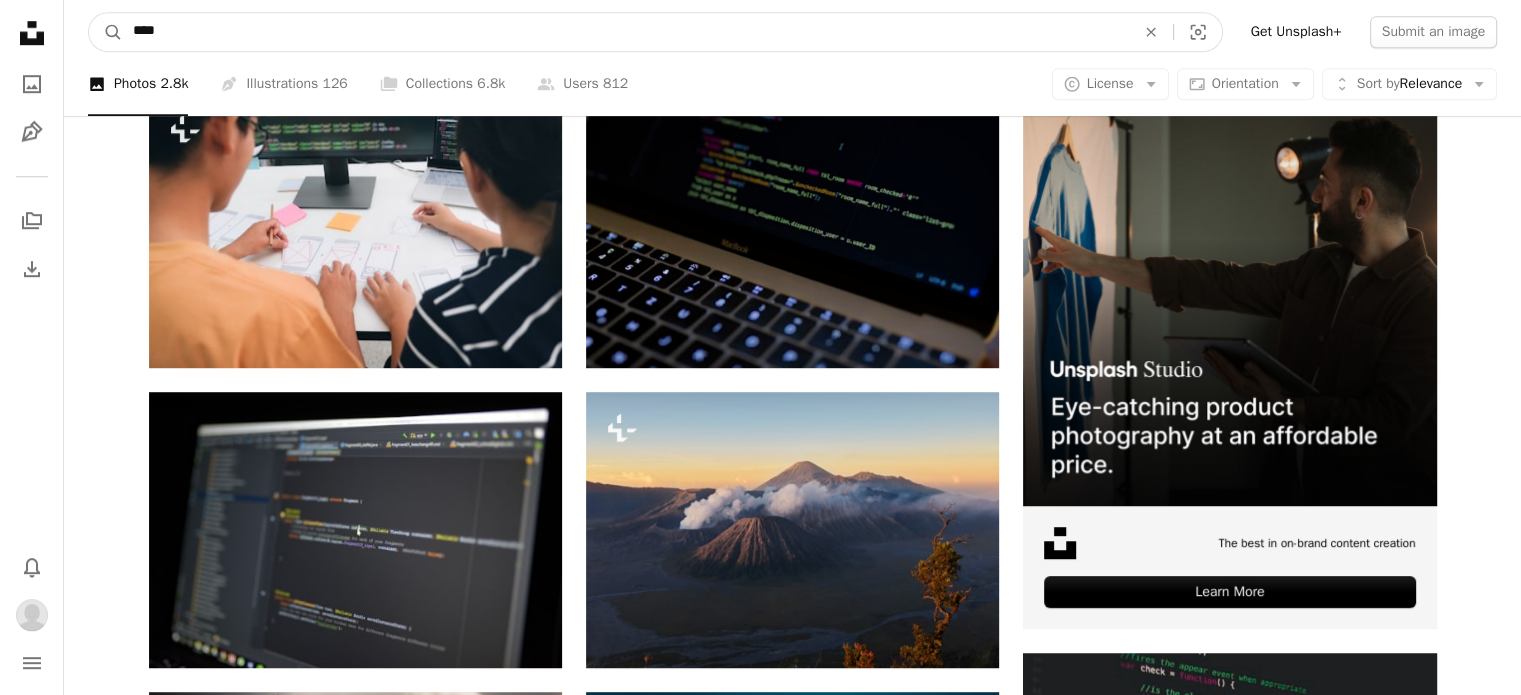 click on "****" at bounding box center (626, 32) 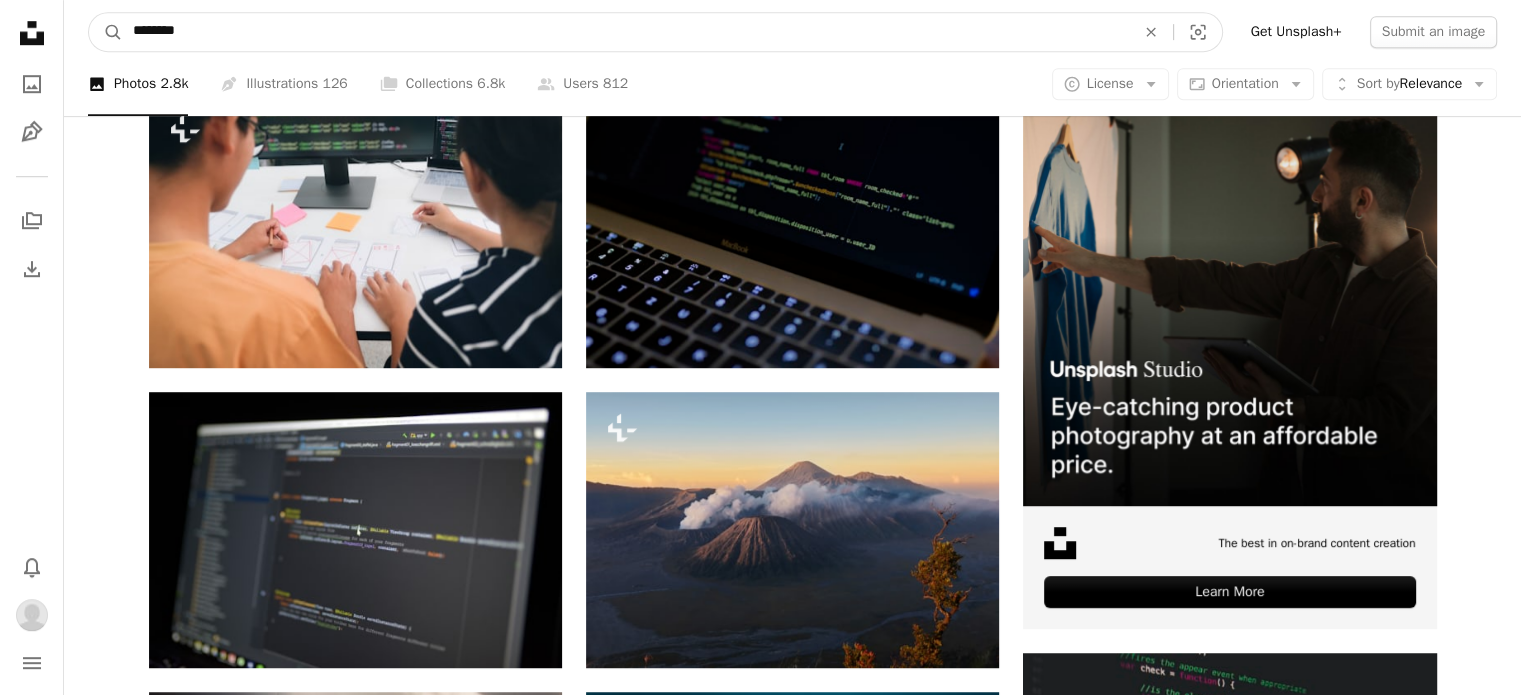 type on "********" 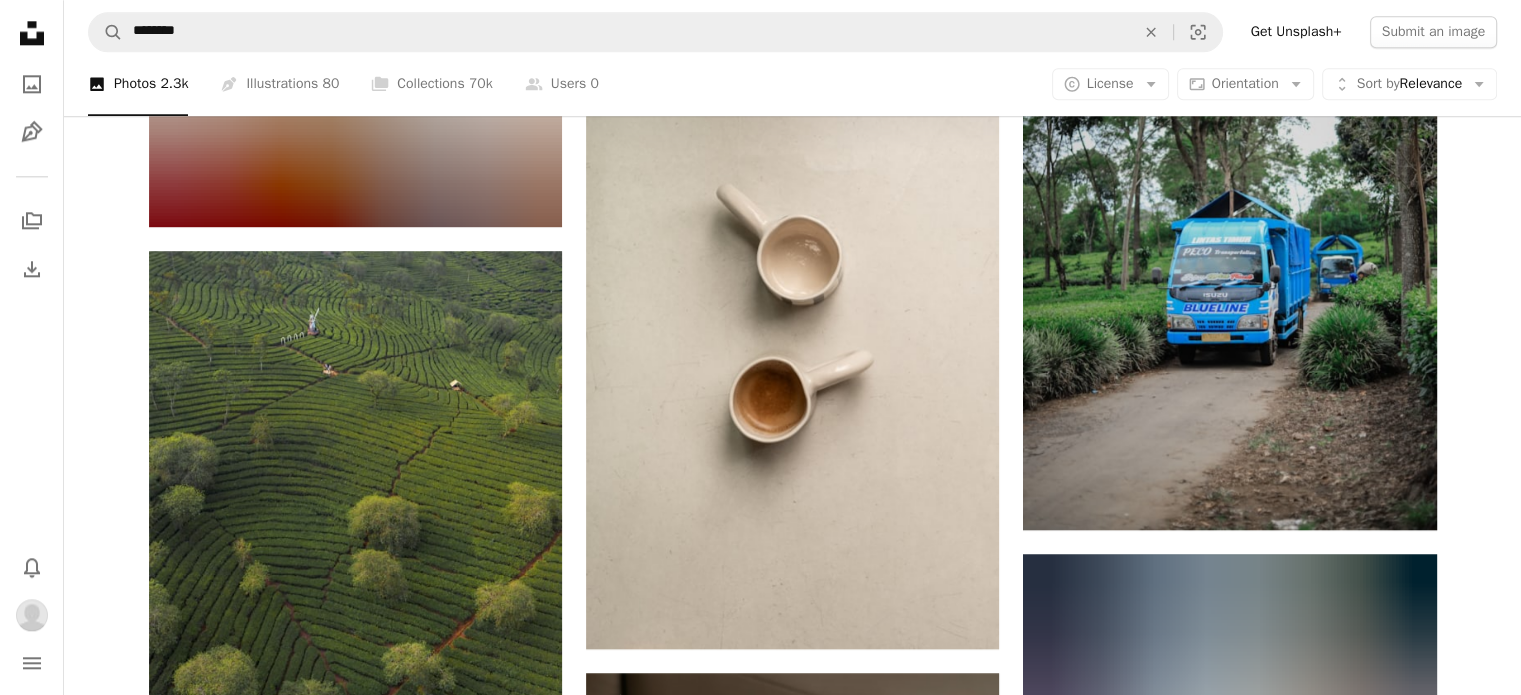 scroll, scrollTop: 2092, scrollLeft: 0, axis: vertical 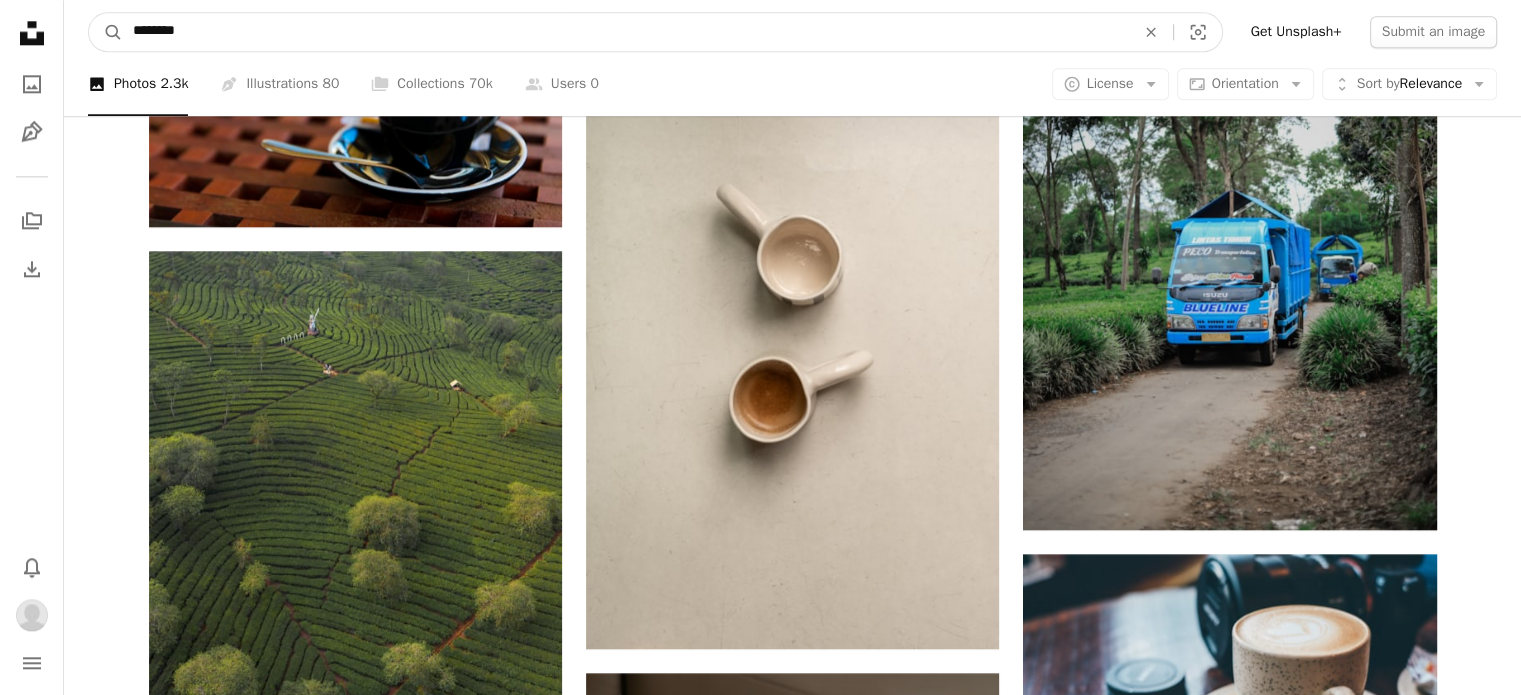 click on "********" at bounding box center [626, 32] 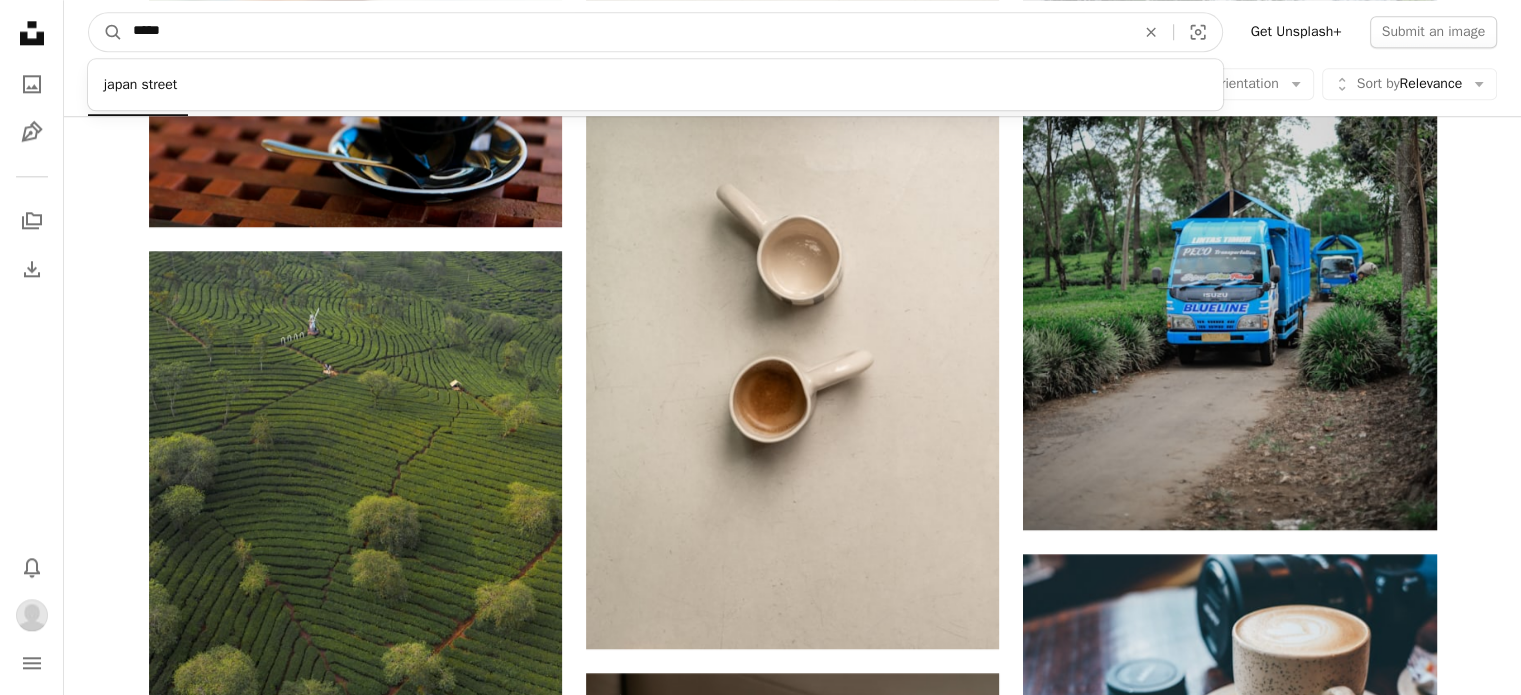 type on "****" 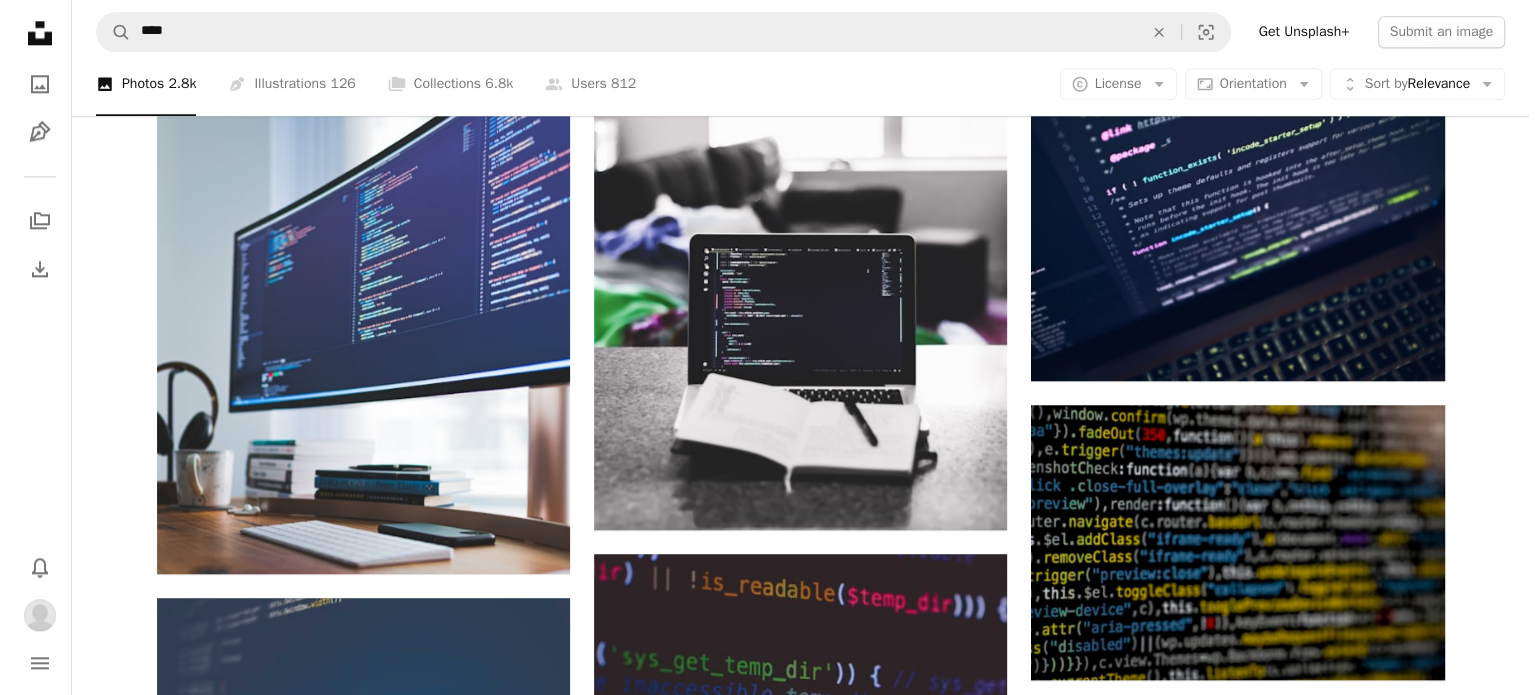 scroll, scrollTop: 2240, scrollLeft: 0, axis: vertical 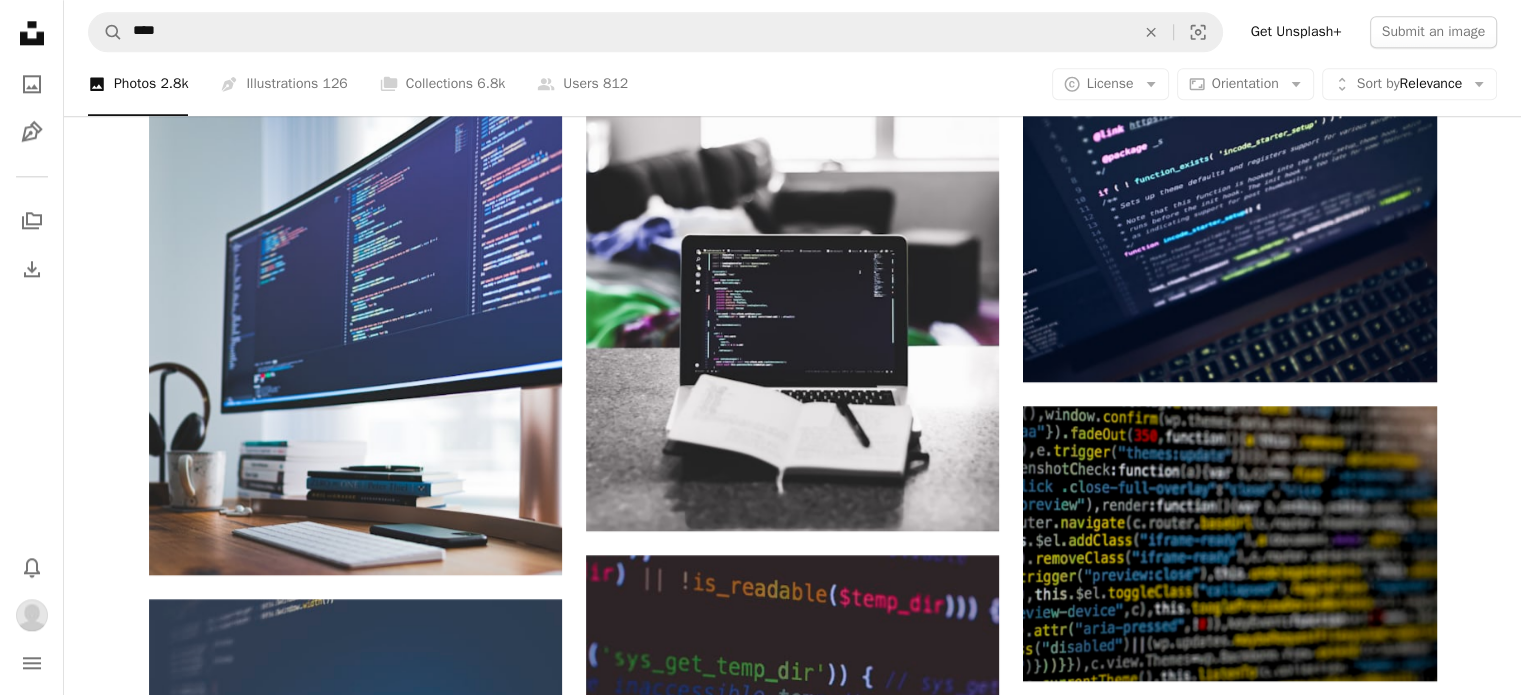click at bounding box center (355, 1156) 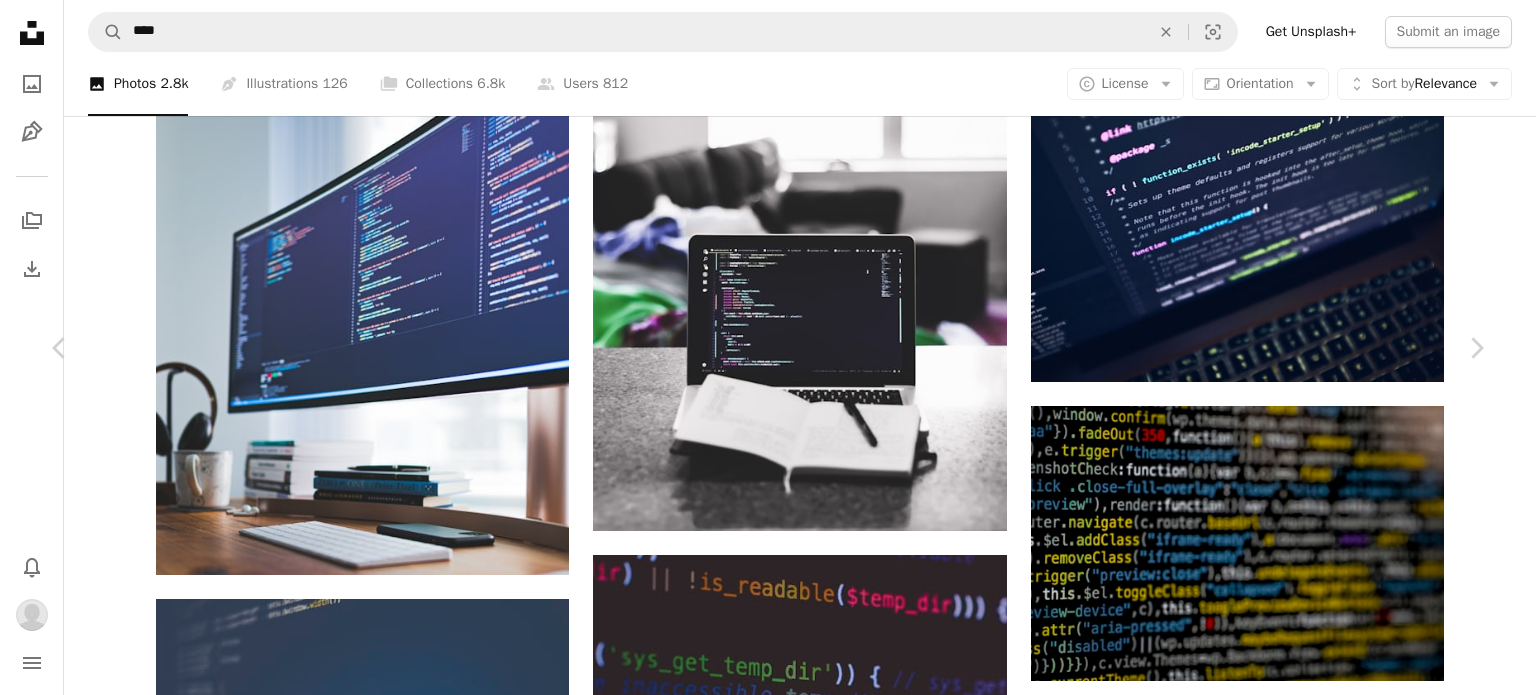 scroll, scrollTop: 0, scrollLeft: 0, axis: both 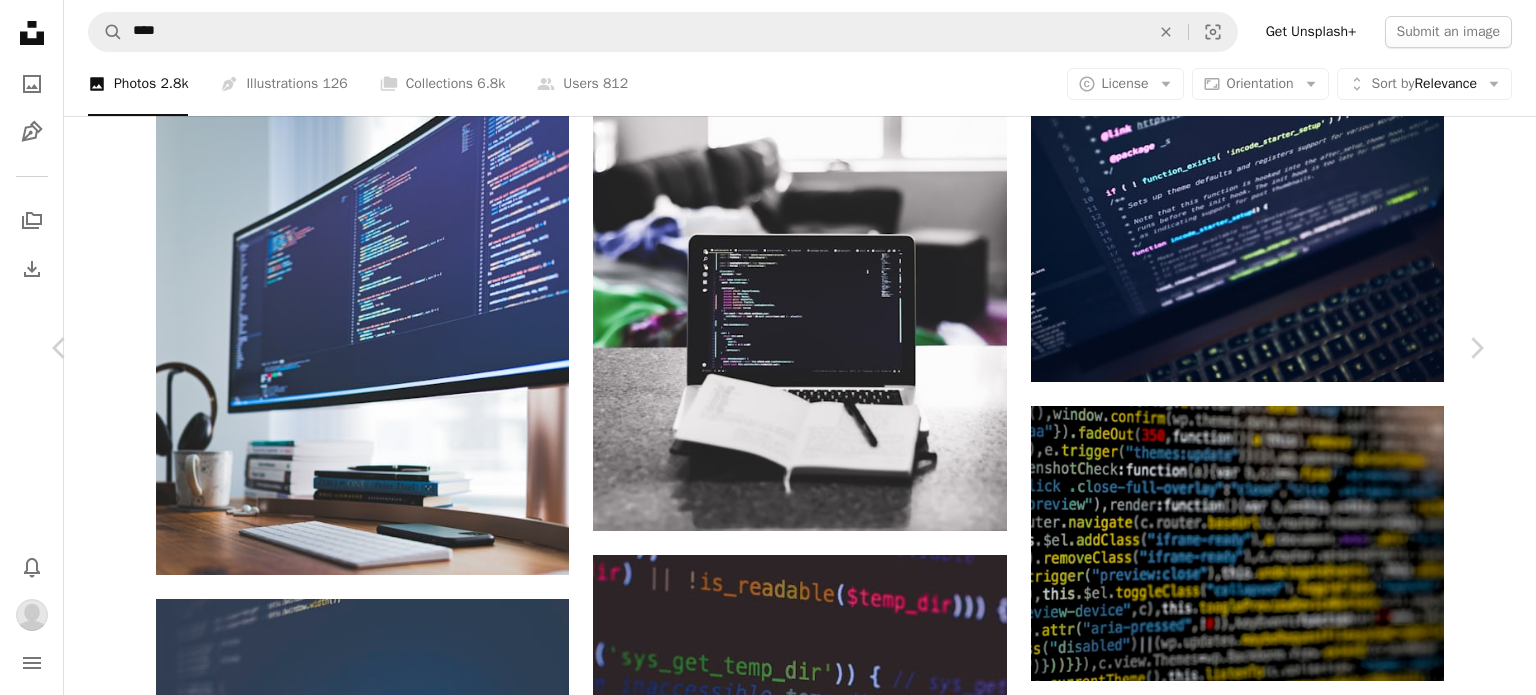 click at bounding box center (761, 5993) 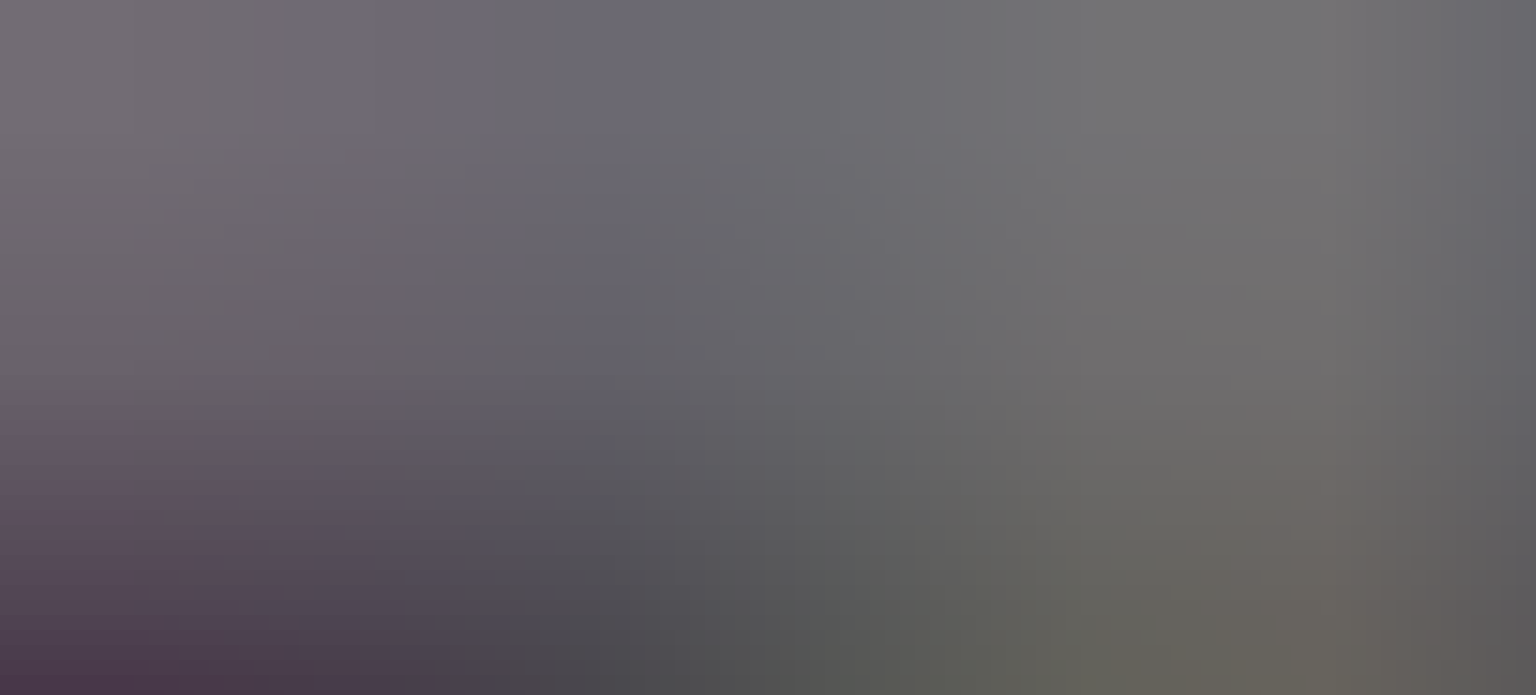 scroll, scrollTop: 595, scrollLeft: 0, axis: vertical 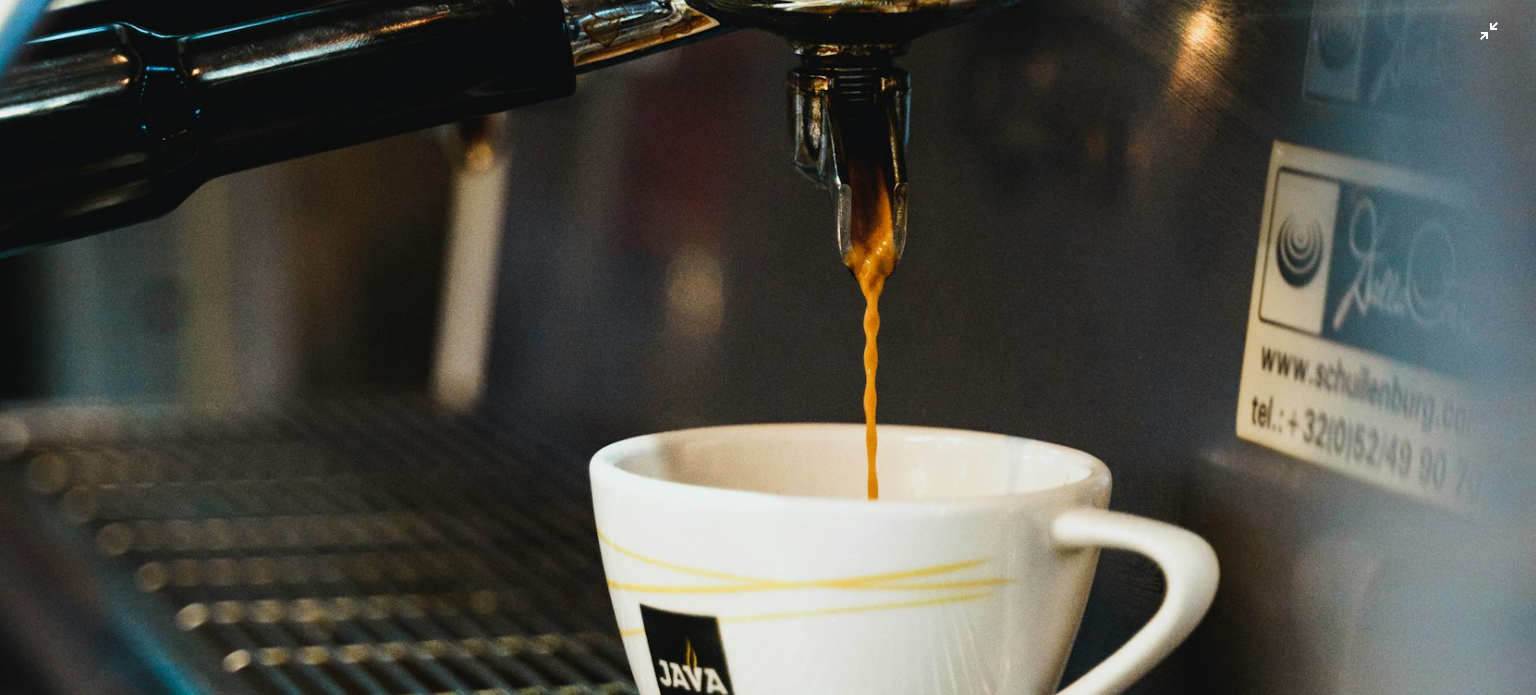click at bounding box center [768, 365] 